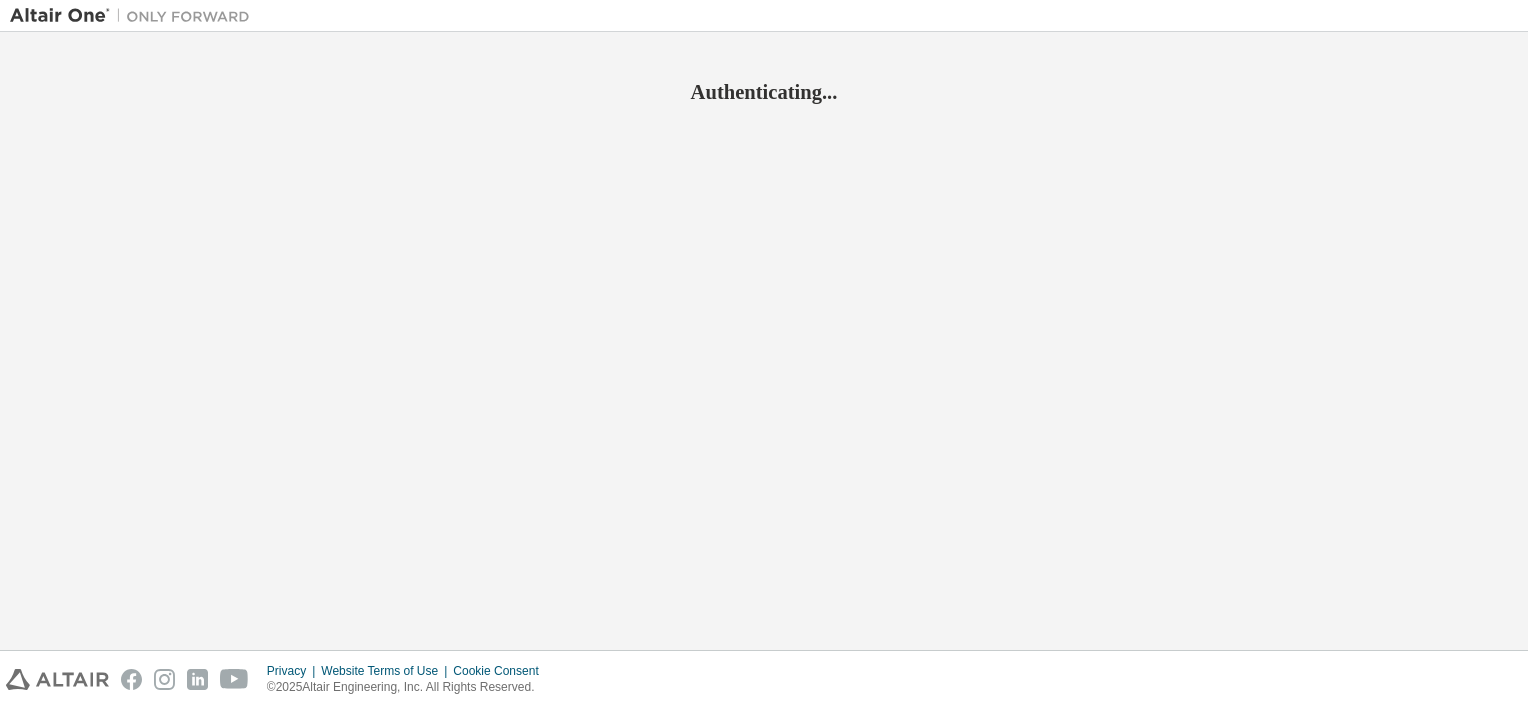 scroll, scrollTop: 0, scrollLeft: 0, axis: both 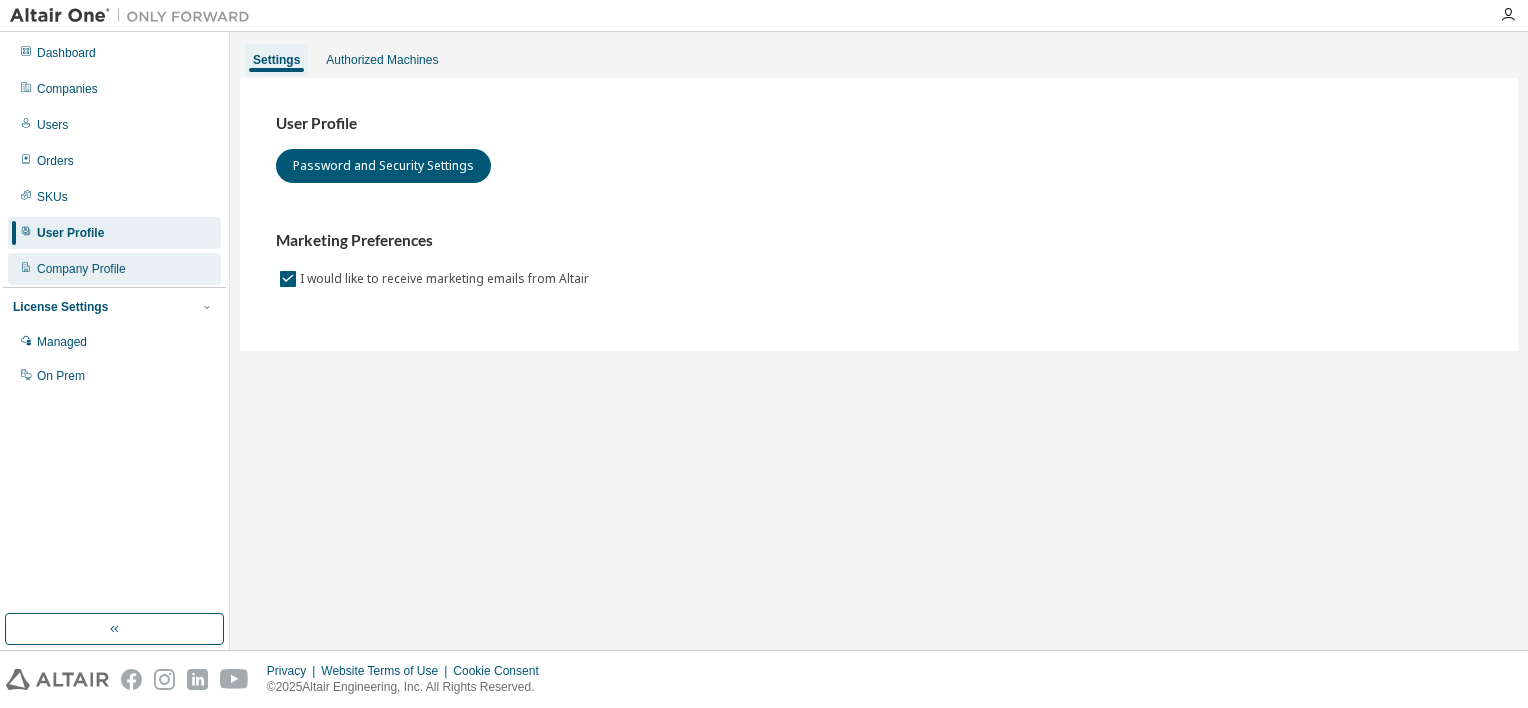 click on "Company Profile" at bounding box center (81, 269) 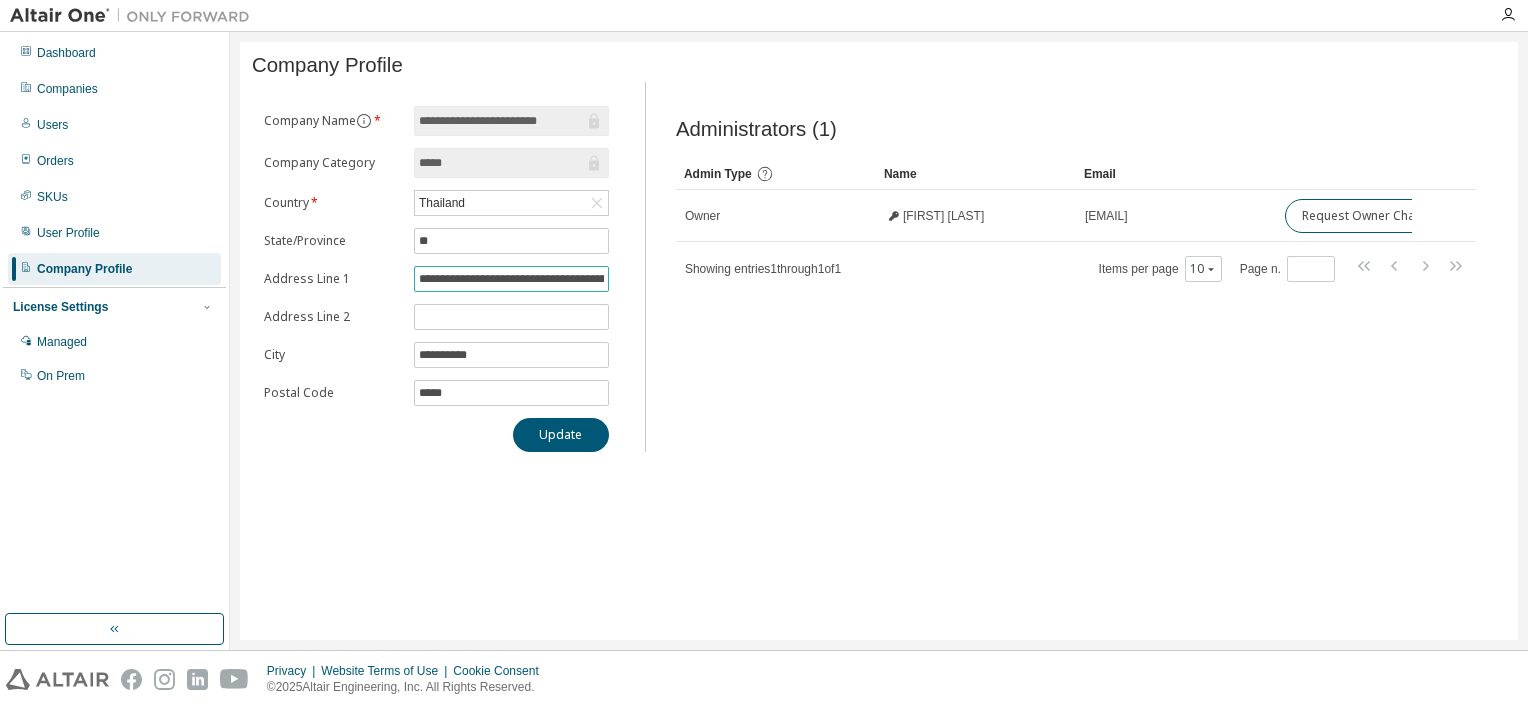click on "**********" at bounding box center [511, 279] 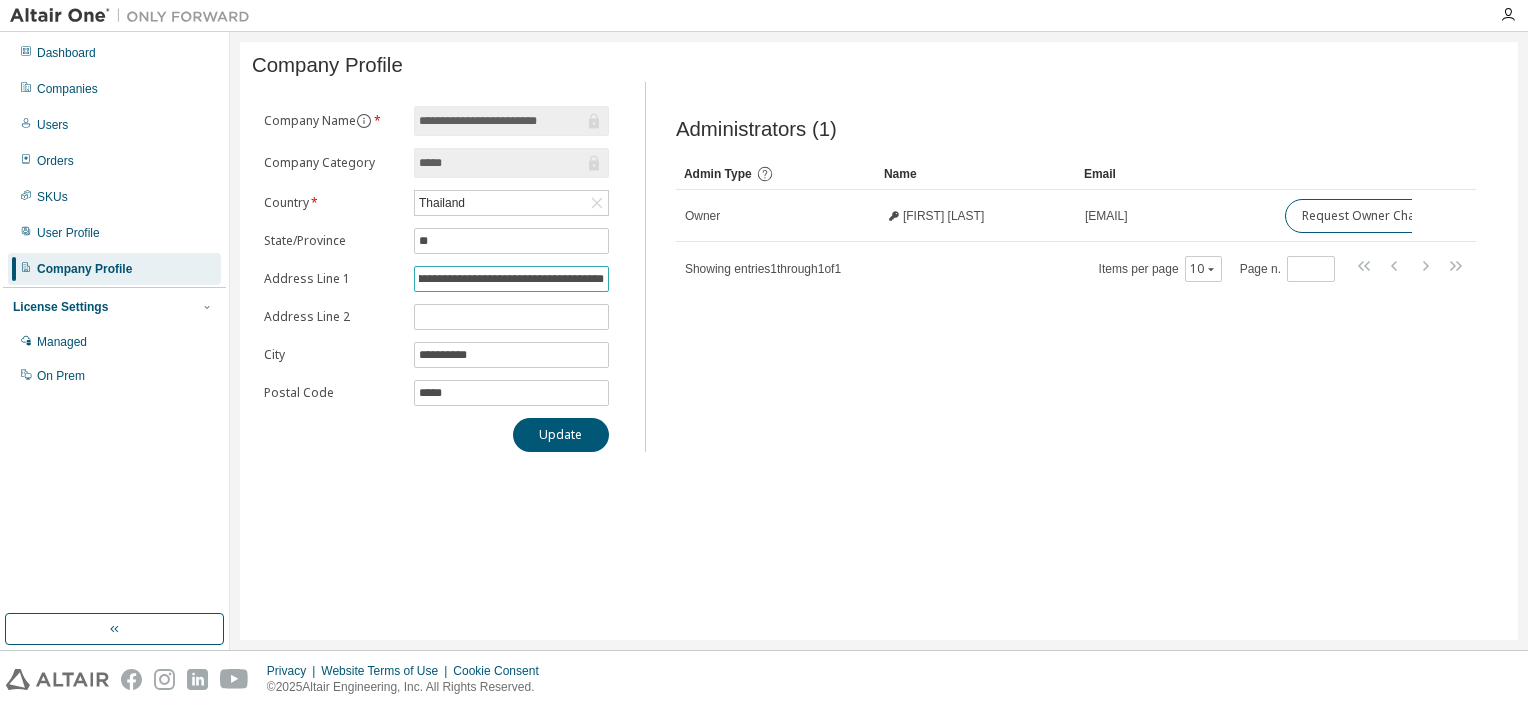 drag, startPoint x: 581, startPoint y: 286, endPoint x: 616, endPoint y: 286, distance: 35 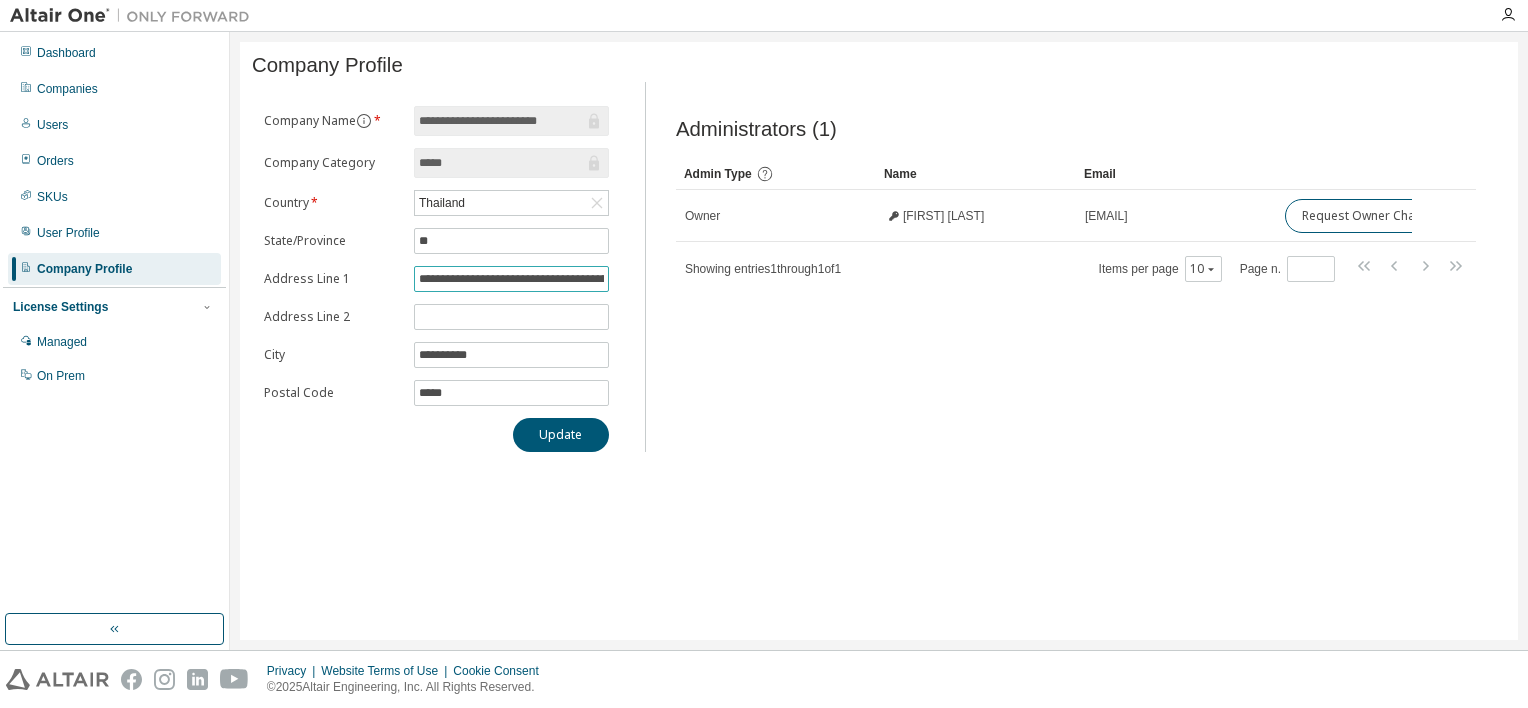 drag, startPoint x: 581, startPoint y: 283, endPoint x: 384, endPoint y: 284, distance: 197.00253 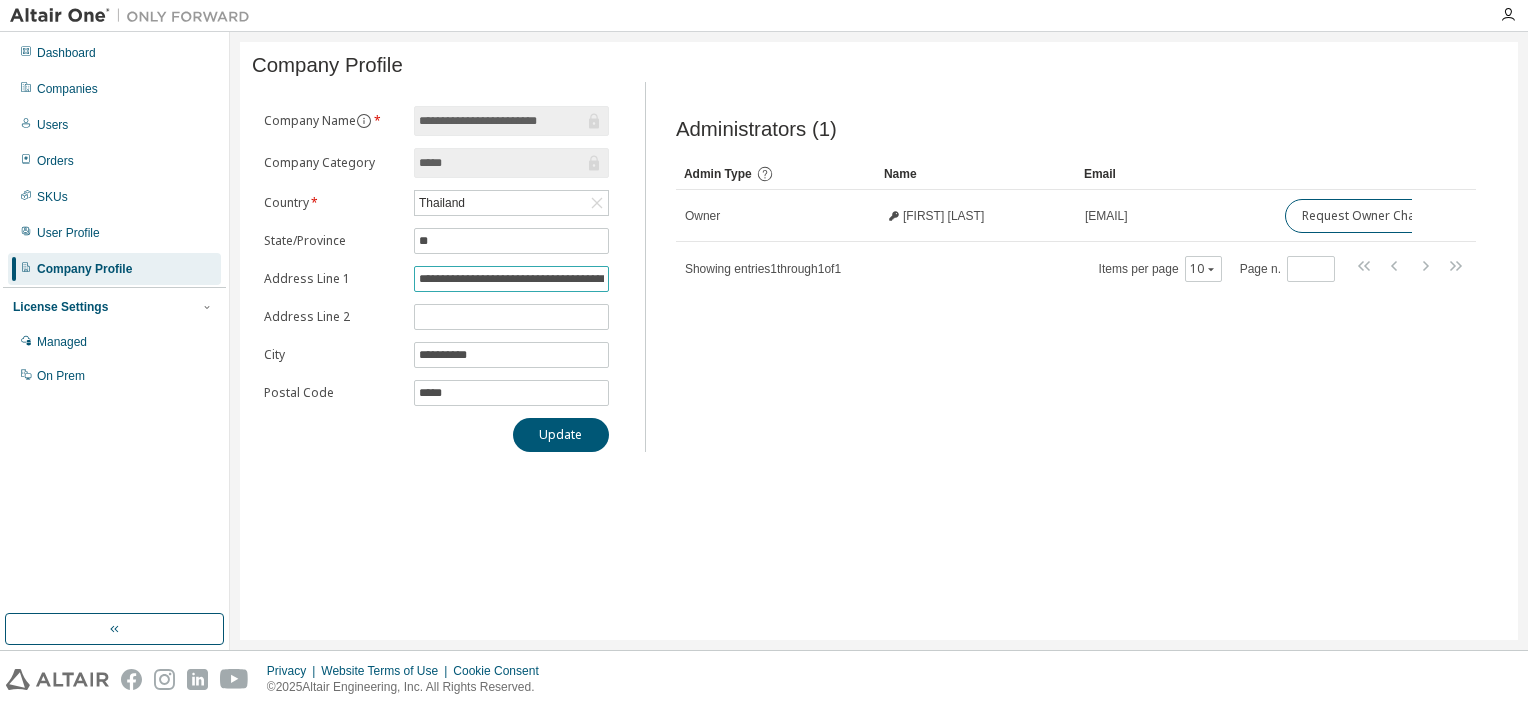 scroll, scrollTop: 0, scrollLeft: 48, axis: horizontal 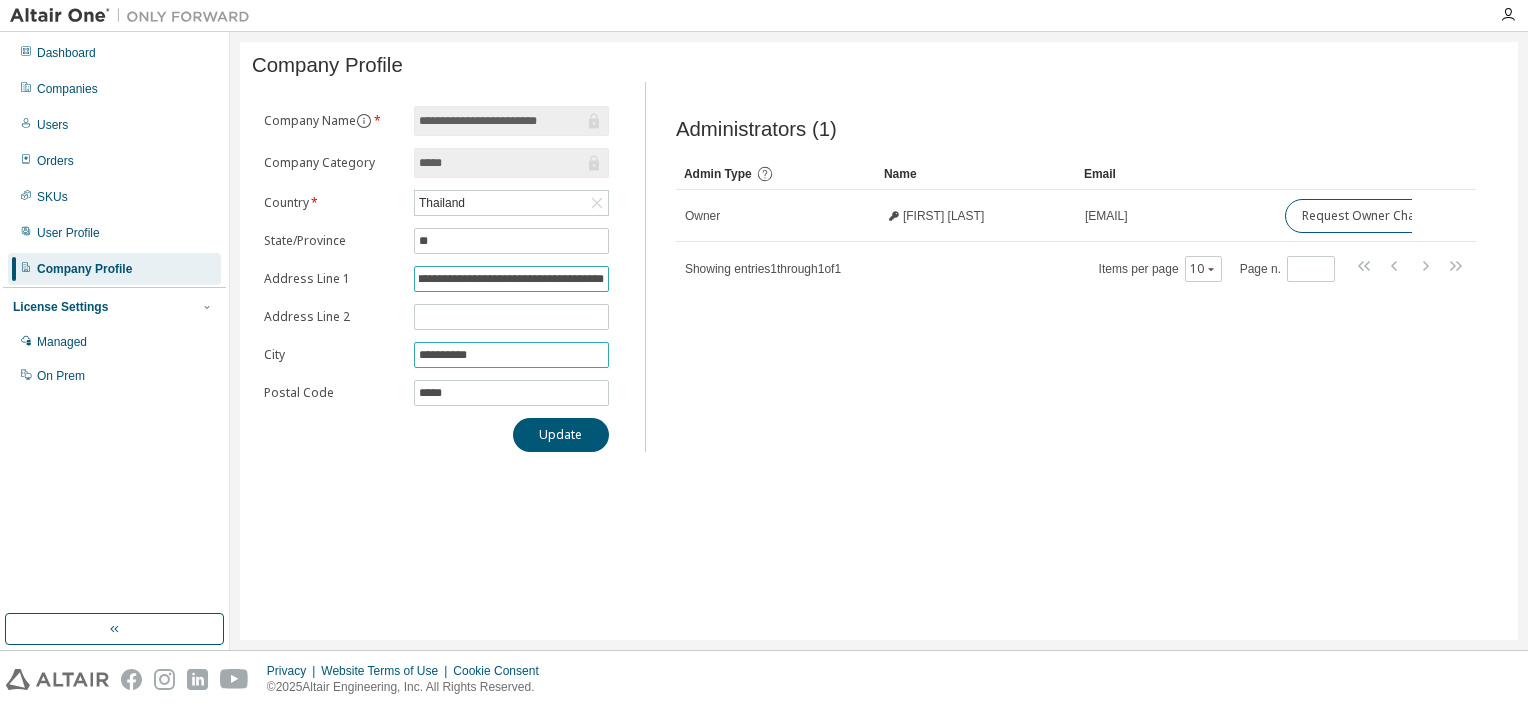 type on "**********" 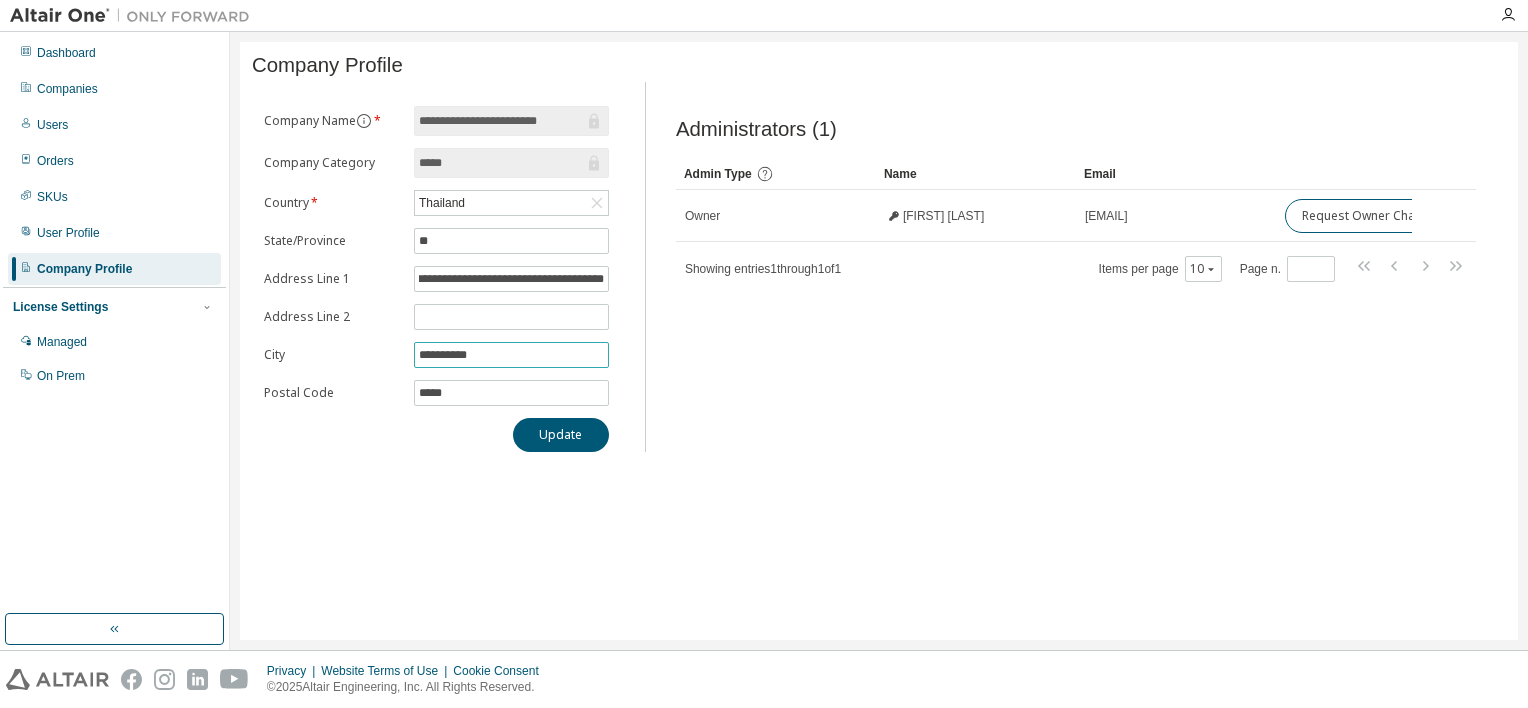 scroll, scrollTop: 0, scrollLeft: 0, axis: both 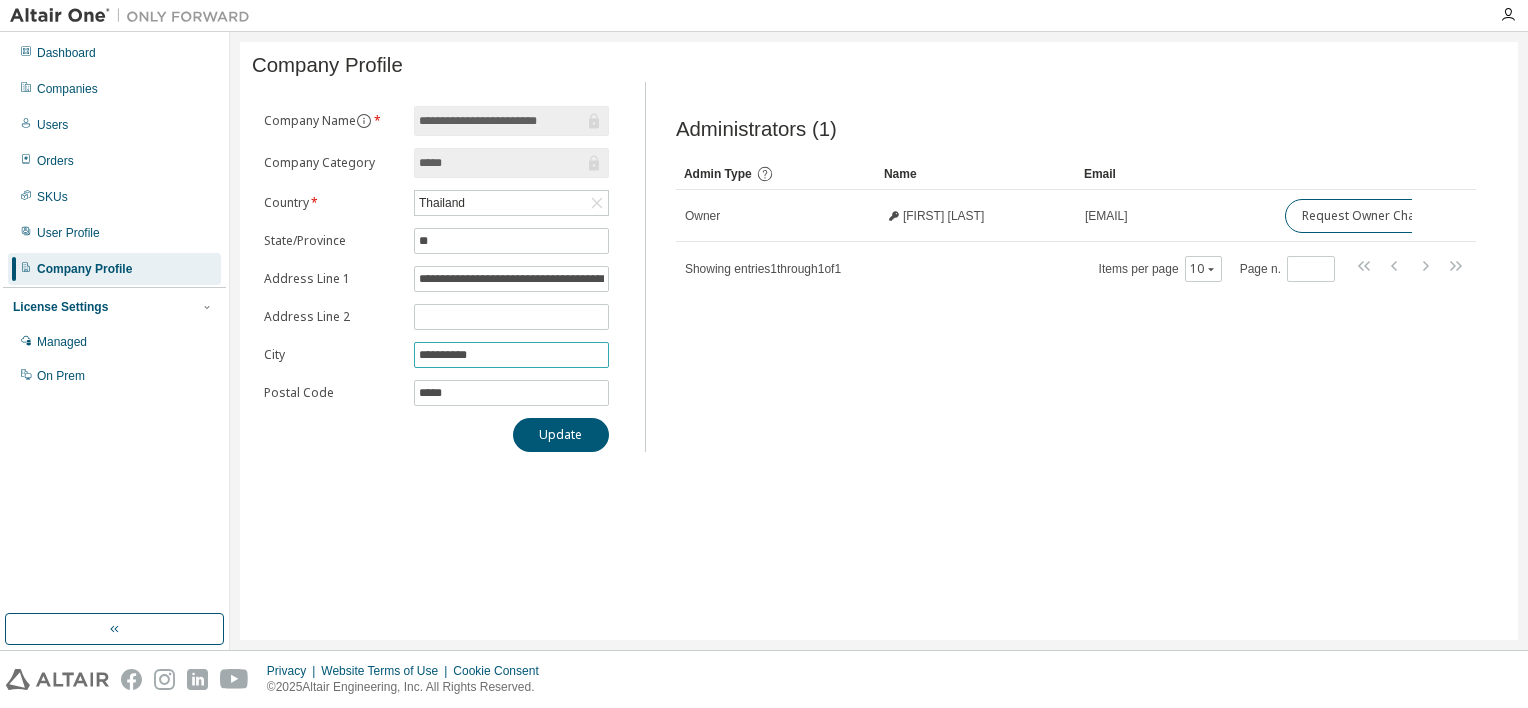 click on "**********" at bounding box center [511, 355] 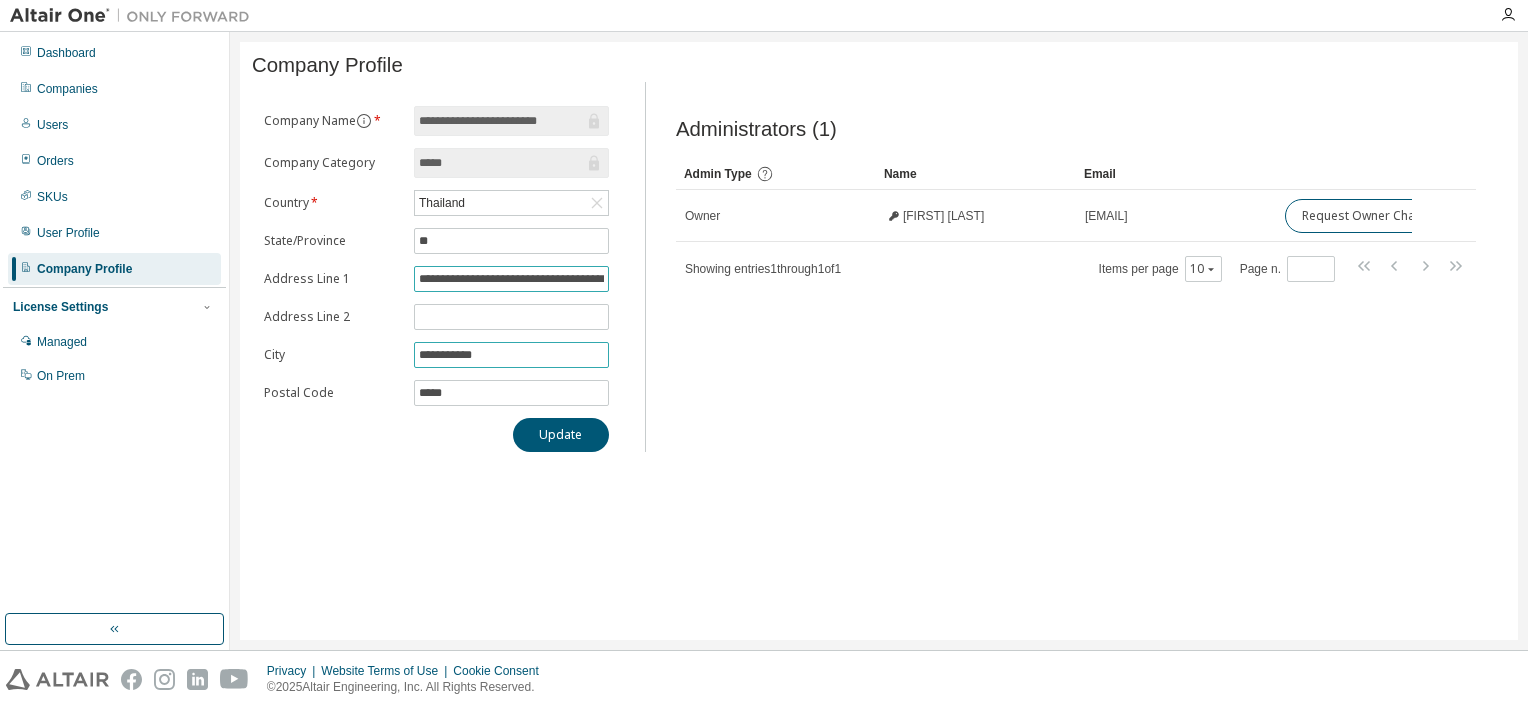 type on "**********" 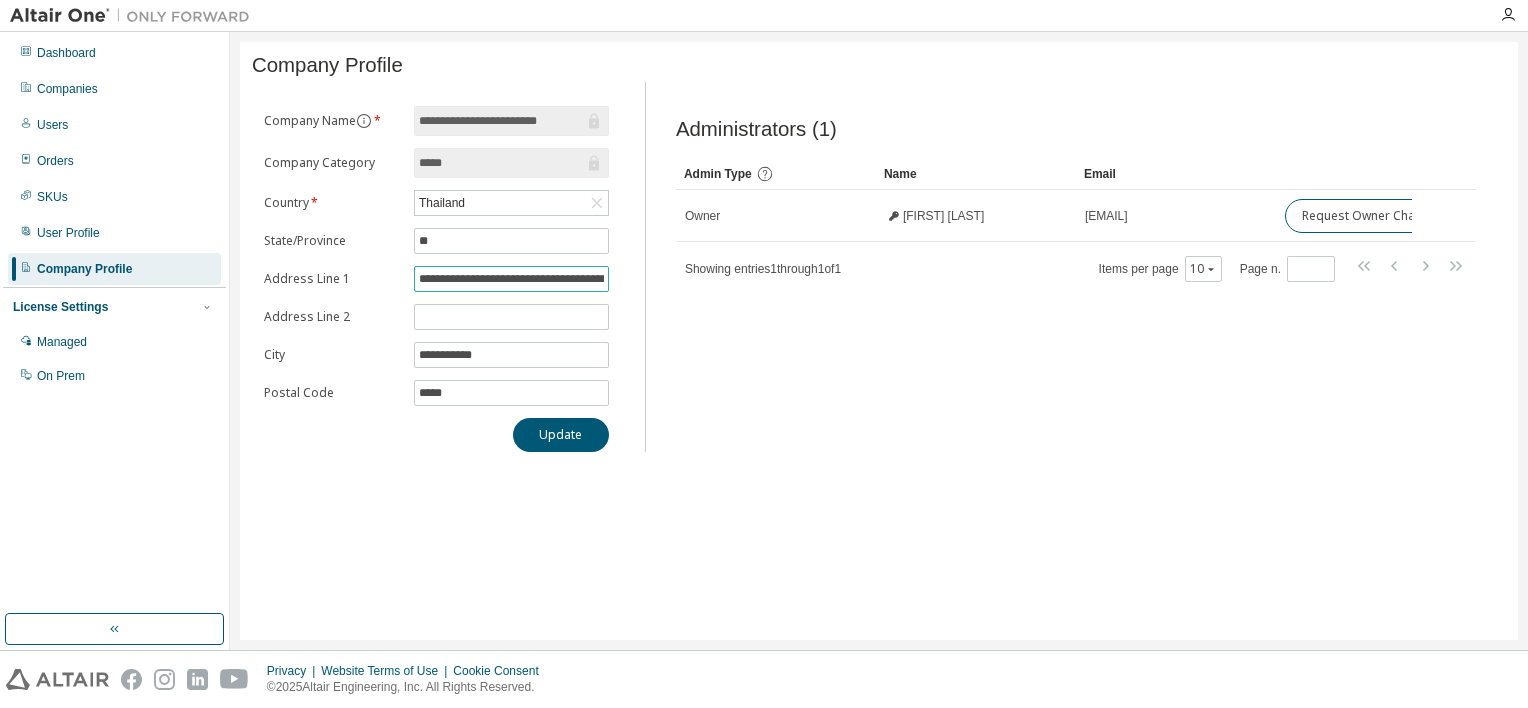 click on "**********" at bounding box center (511, 279) 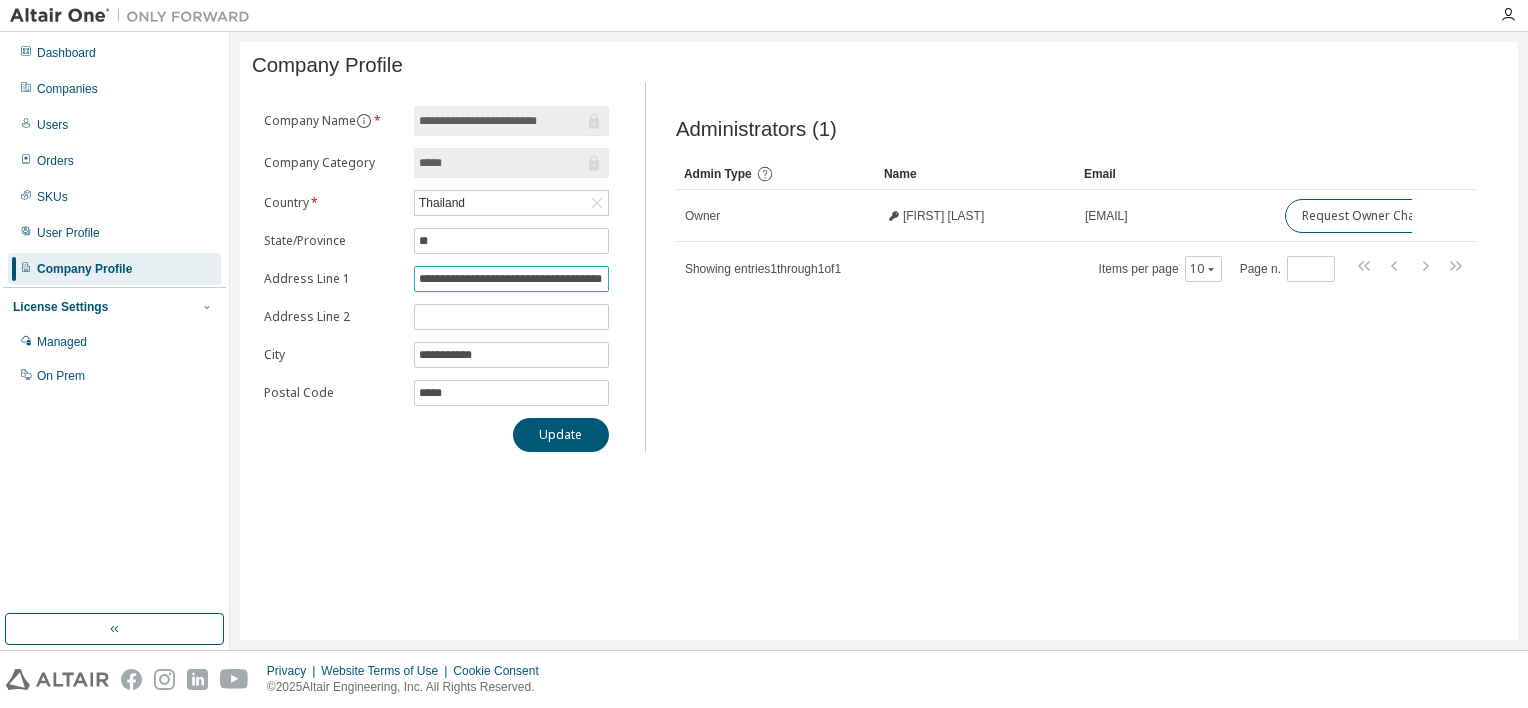 scroll, scrollTop: 0, scrollLeft: 41, axis: horizontal 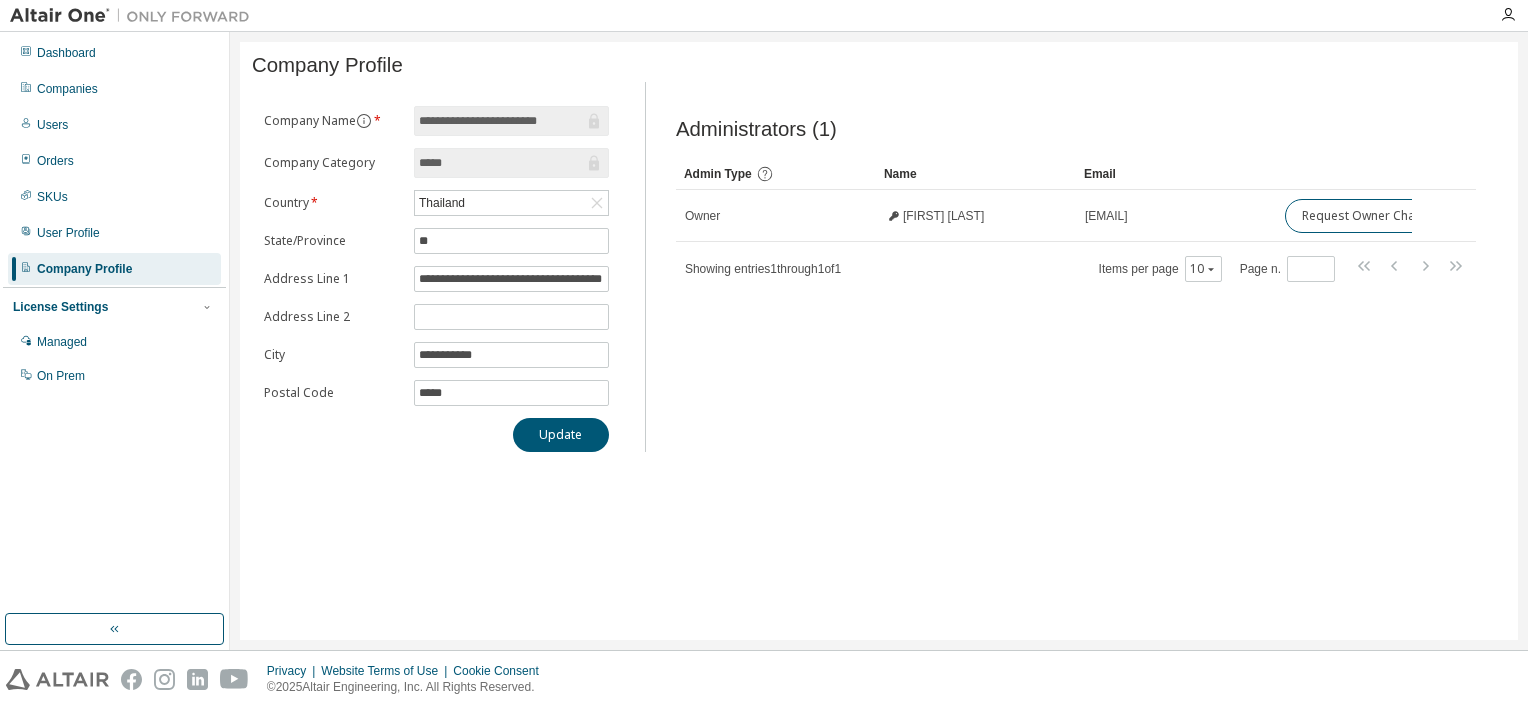 click on "*****" at bounding box center [501, 163] 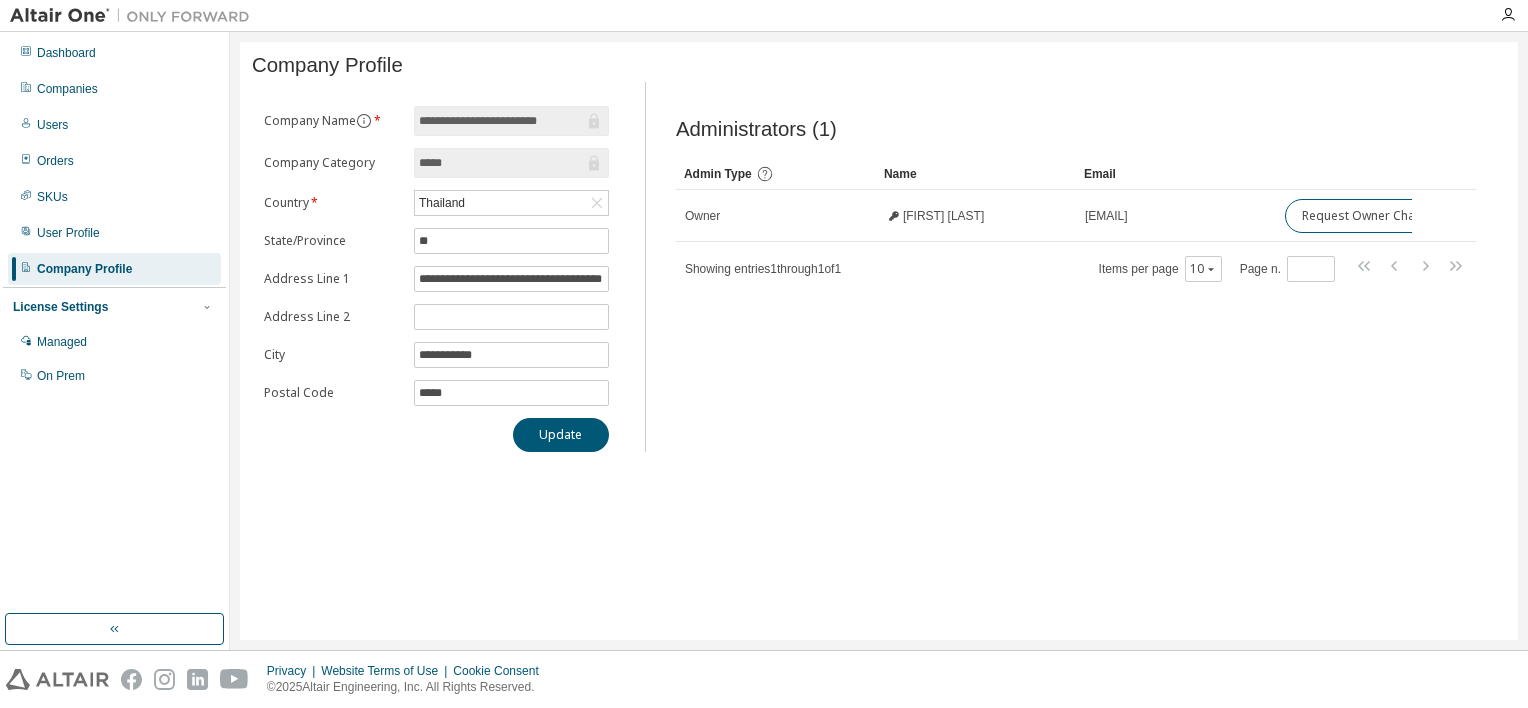 click 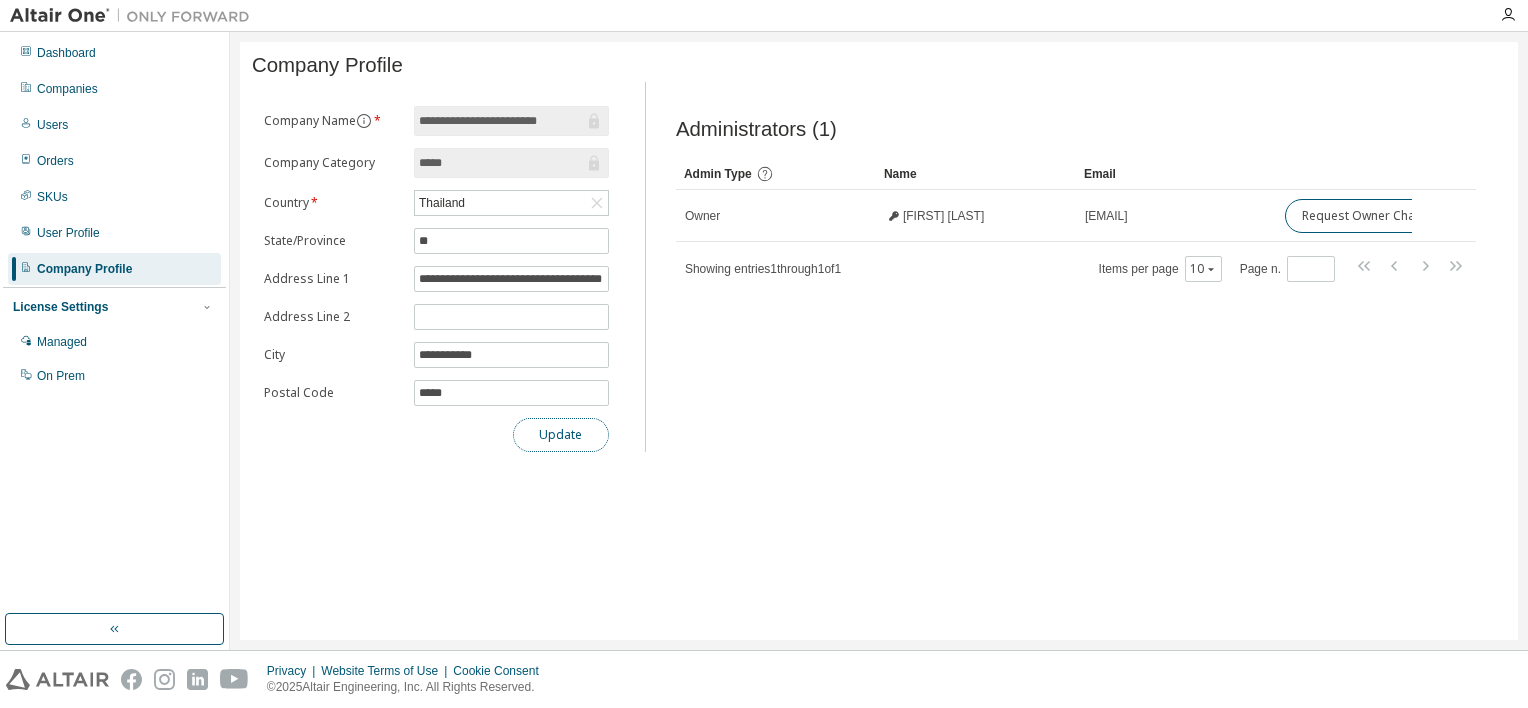 click on "Update" at bounding box center [561, 435] 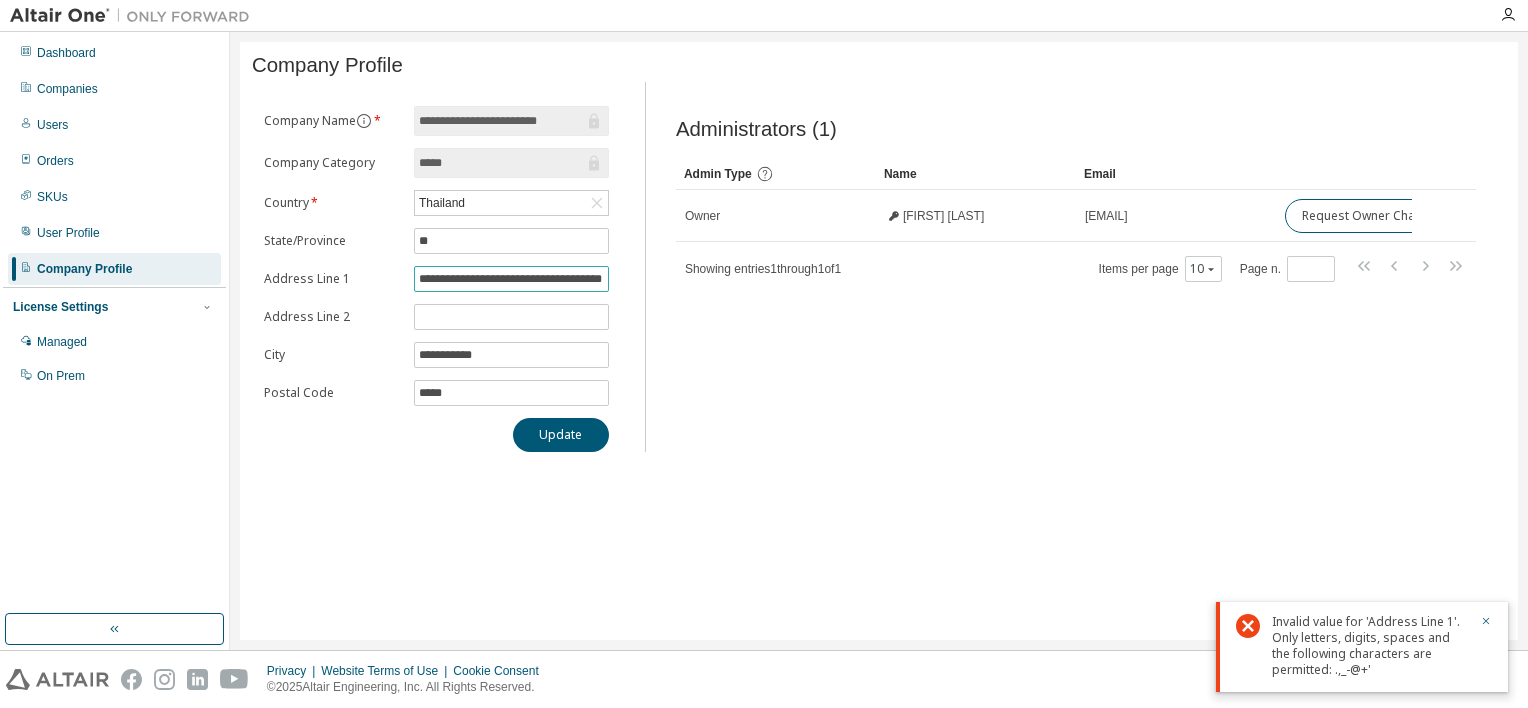 click on "**********" at bounding box center (511, 279) 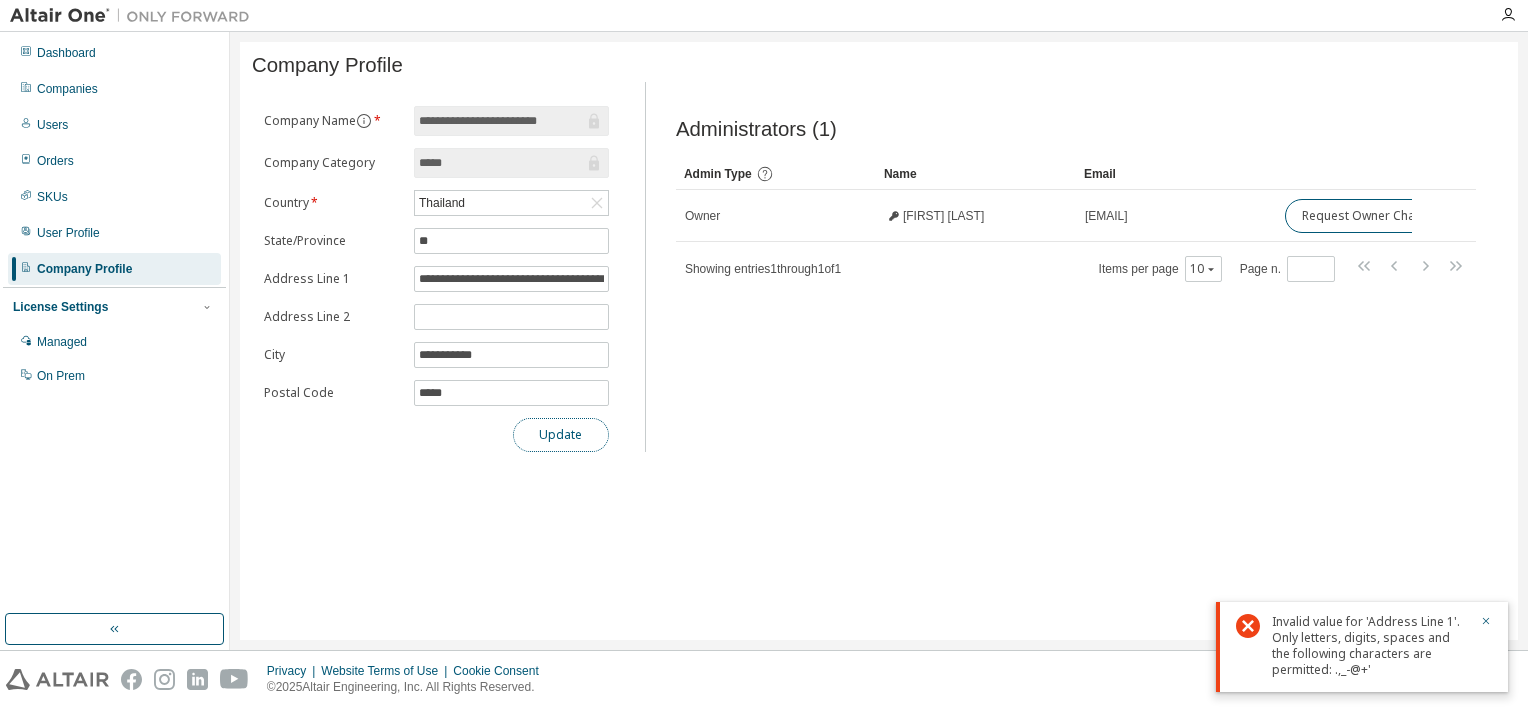 click on "Update" at bounding box center [561, 435] 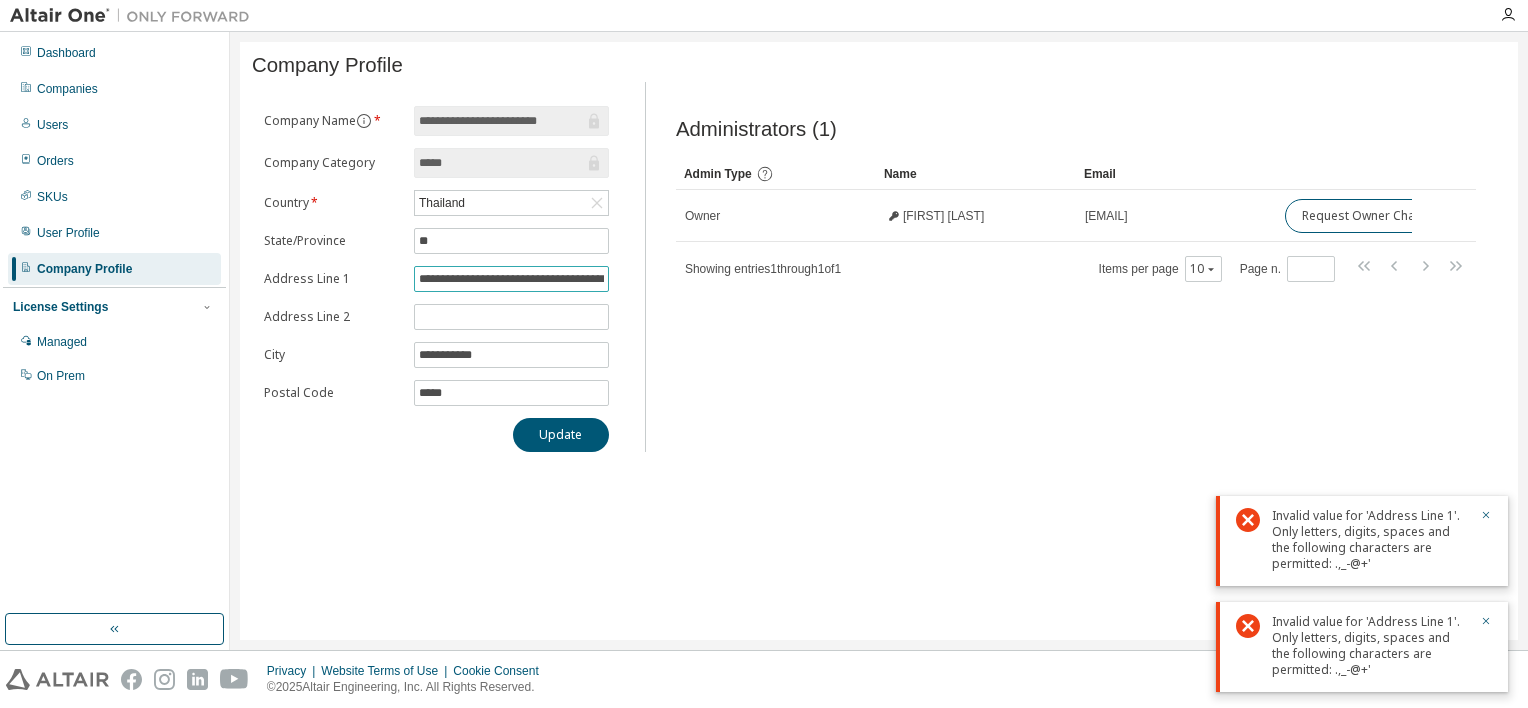 click on "**********" at bounding box center [511, 279] 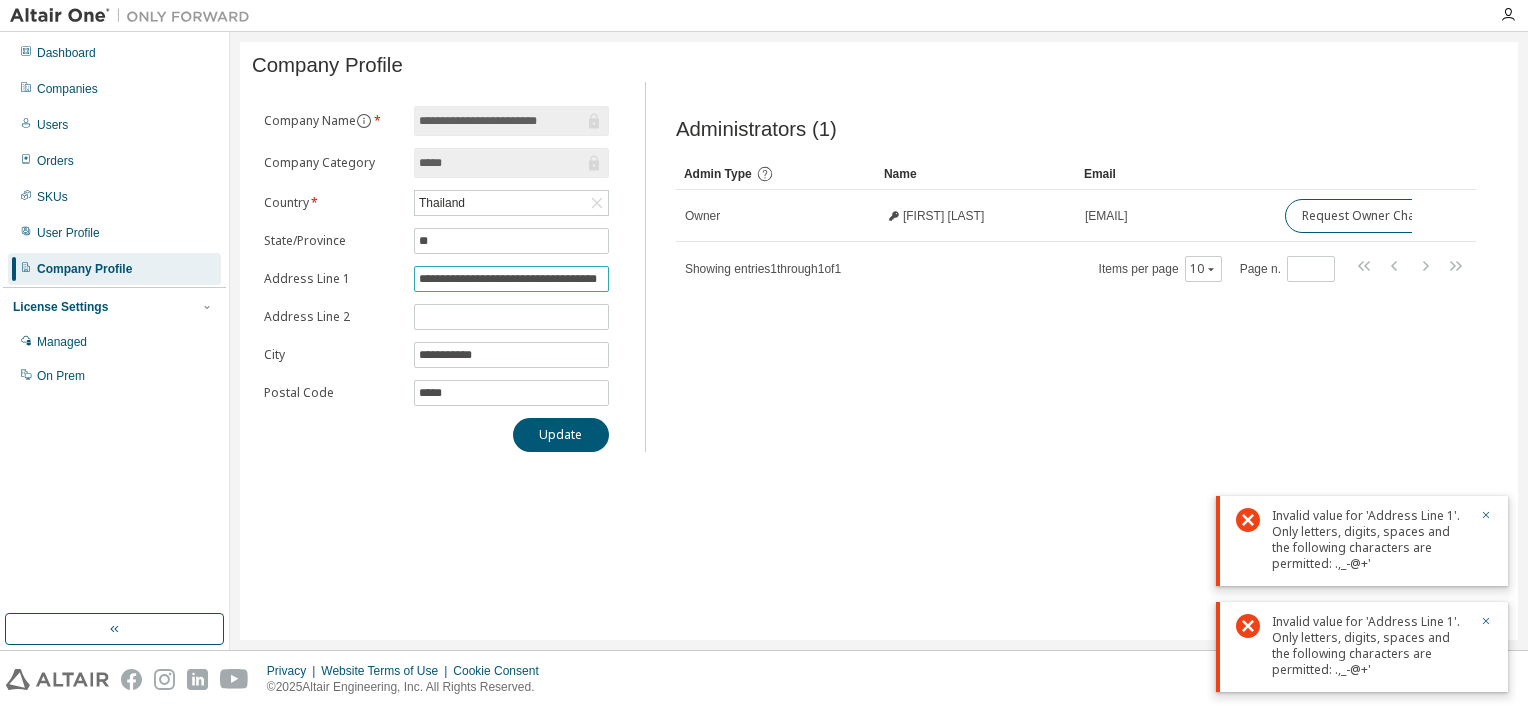scroll, scrollTop: 0, scrollLeft: 41, axis: horizontal 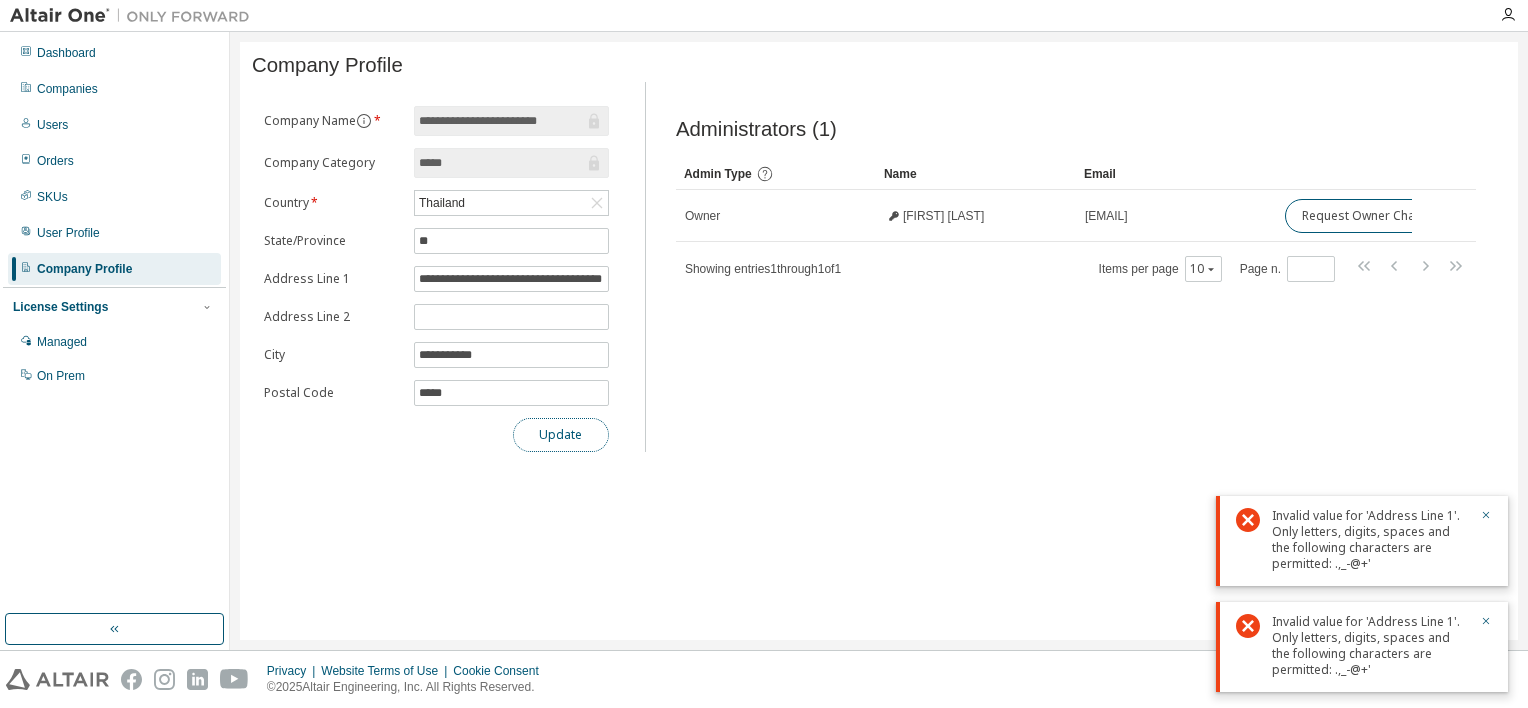 click on "Update" at bounding box center [561, 435] 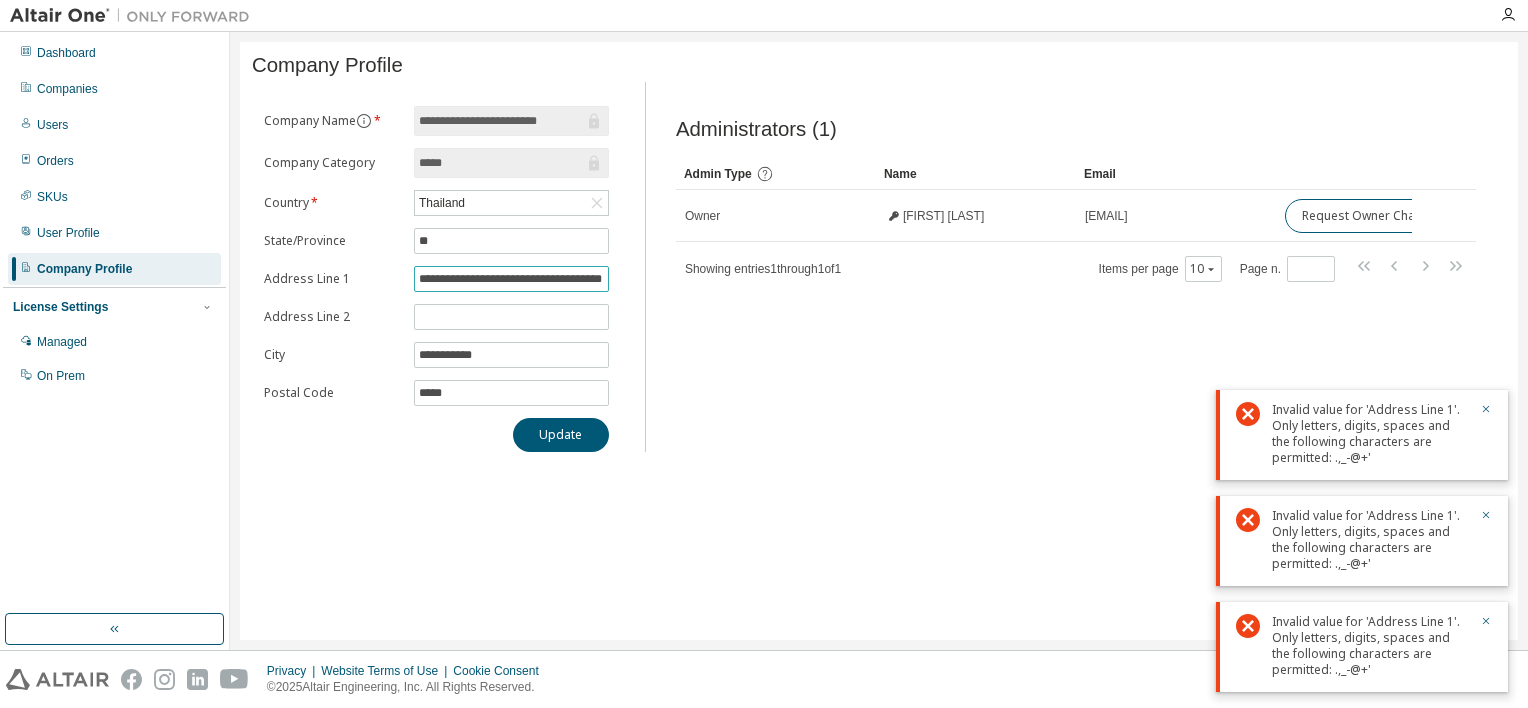 click on "**********" at bounding box center [511, 279] 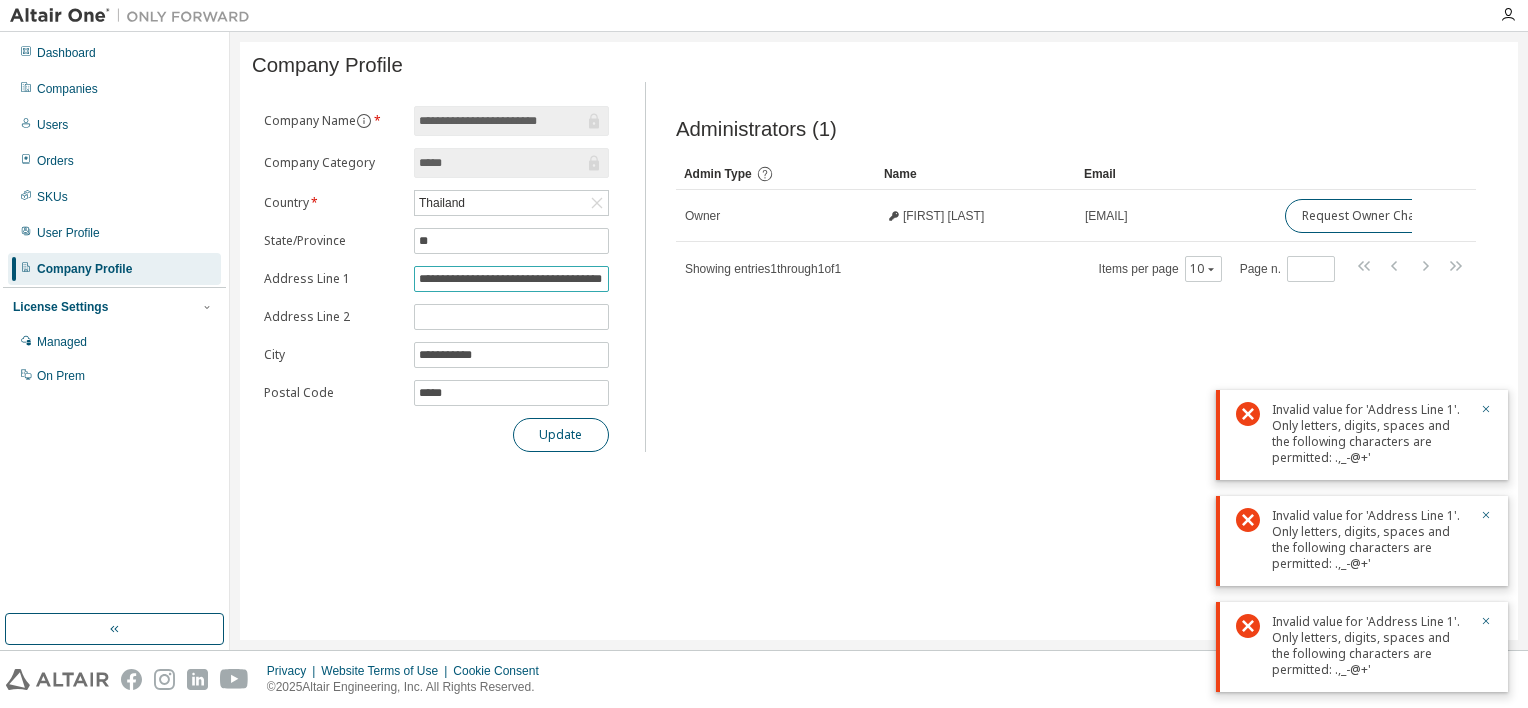 type on "**********" 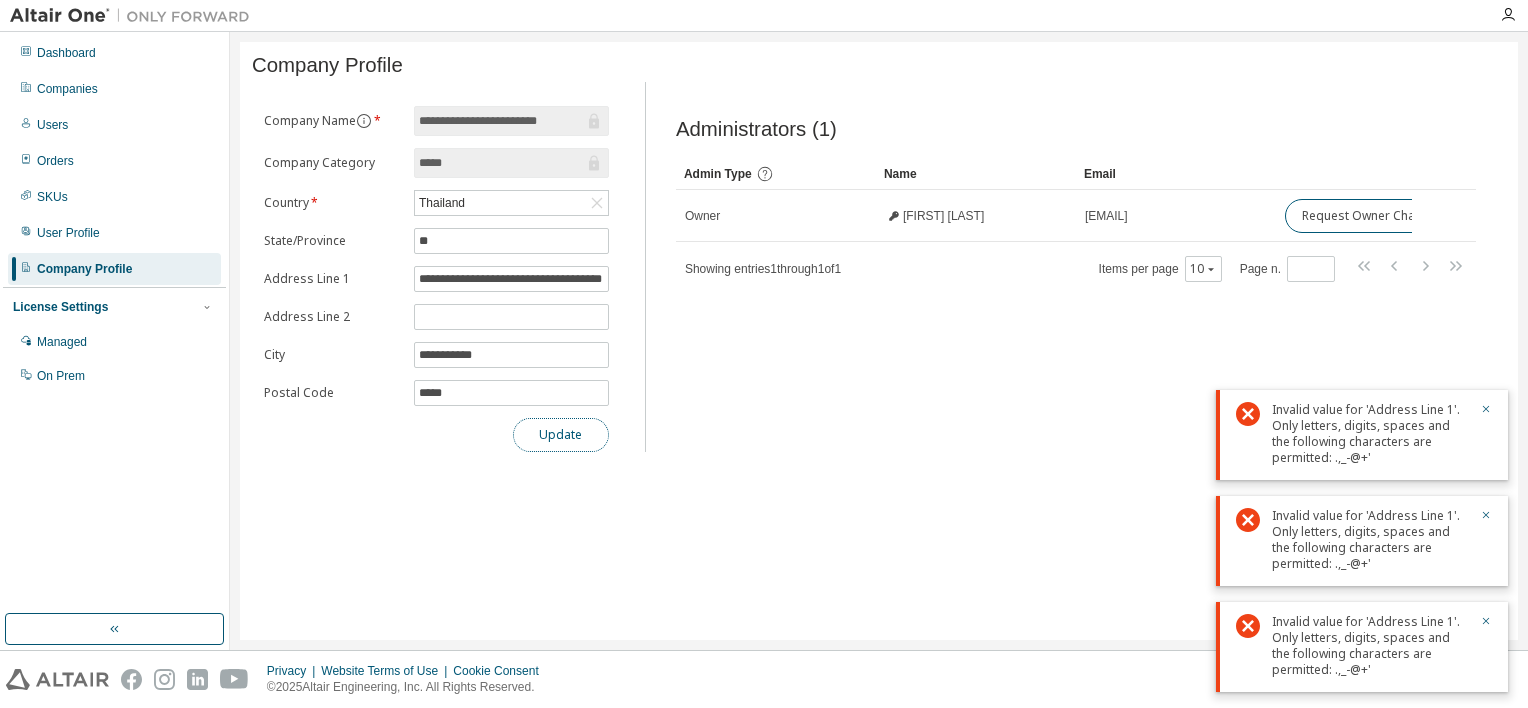click on "Update" at bounding box center [561, 435] 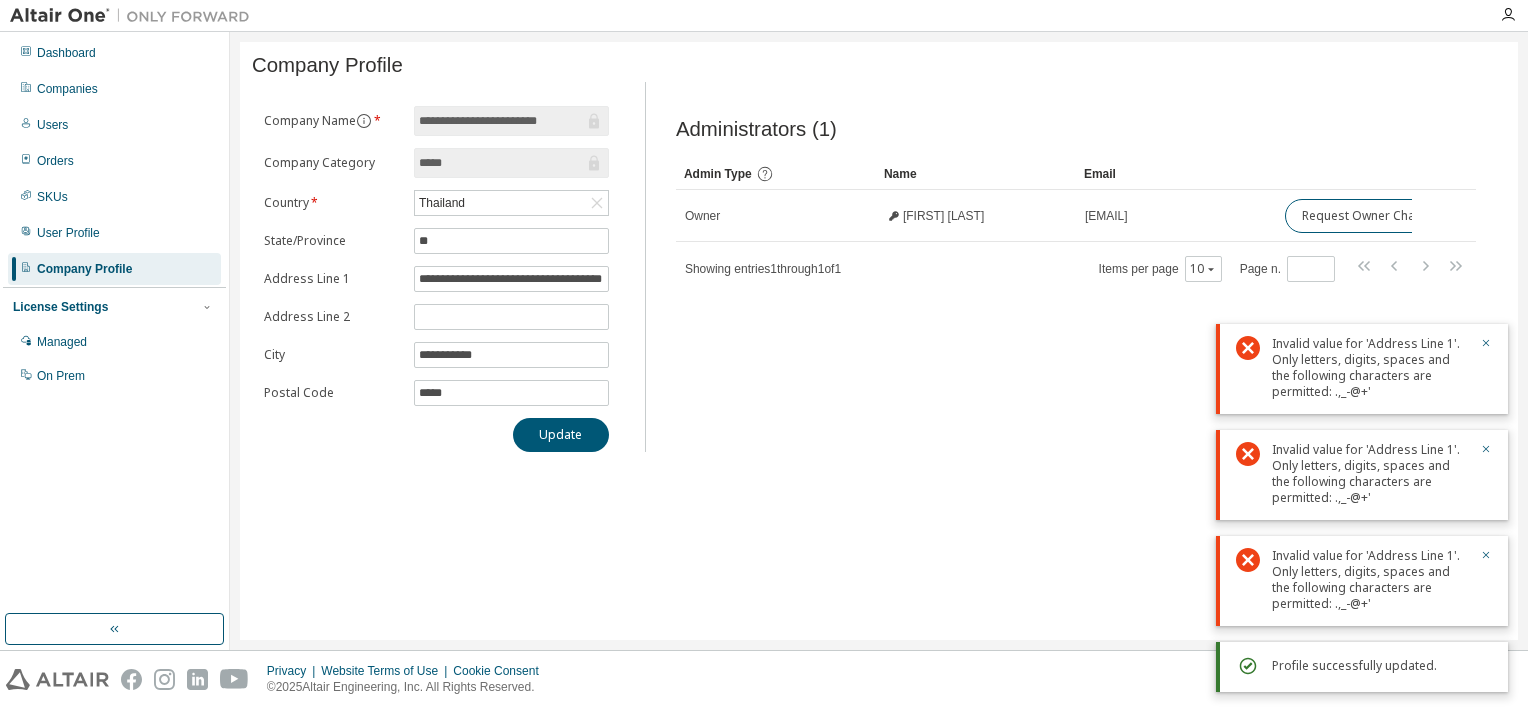 click on "Administrators (1) Clear Load Save Save As Field Operator Value Select filter Select operand Add criteria Search Admin Type Name Email Owner [FIRST] [LAST] [EMAIL] Request Owner Change Showing entries  1  through  1  of  1 Items per page 10 Page n. *" at bounding box center [1076, 273] 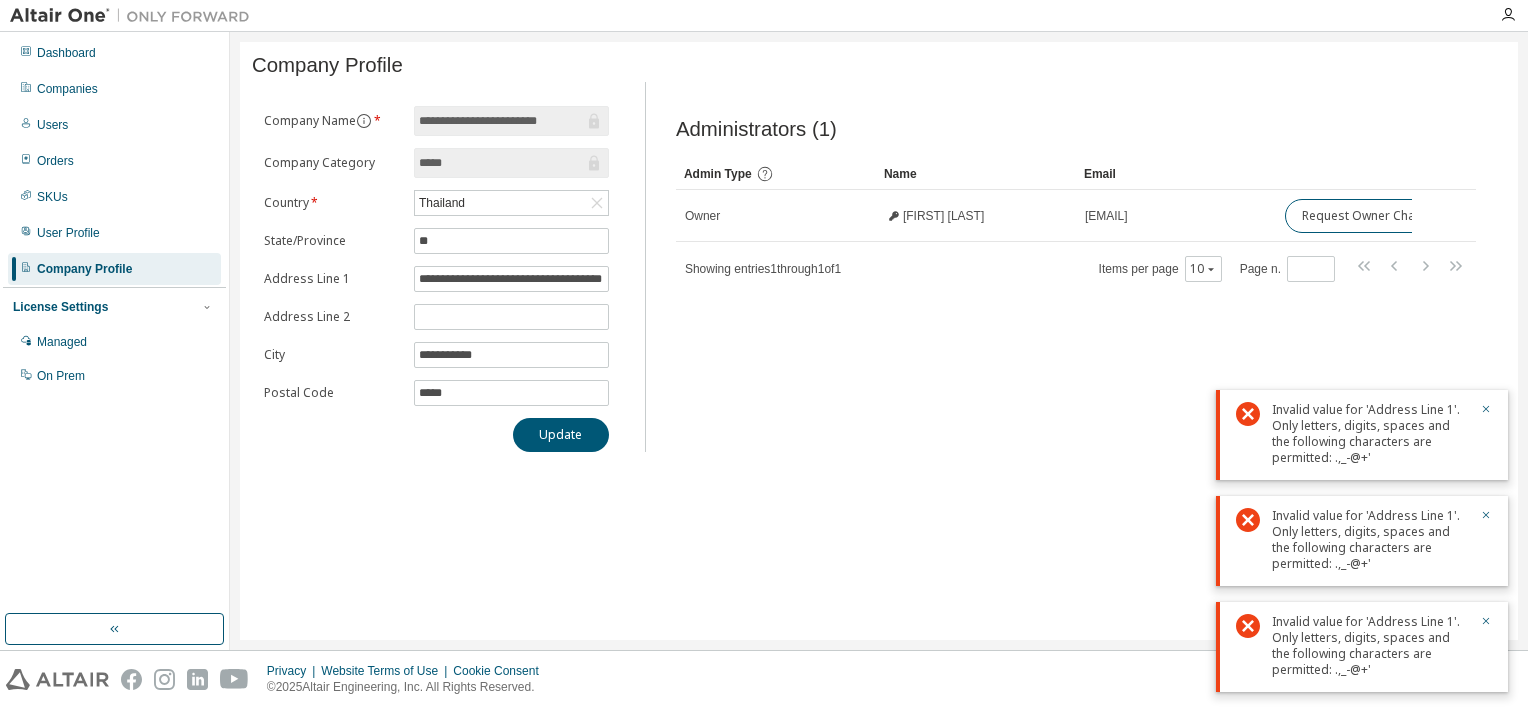 drag, startPoint x: 1145, startPoint y: 339, endPoint x: 1350, endPoint y: 234, distance: 230.32585 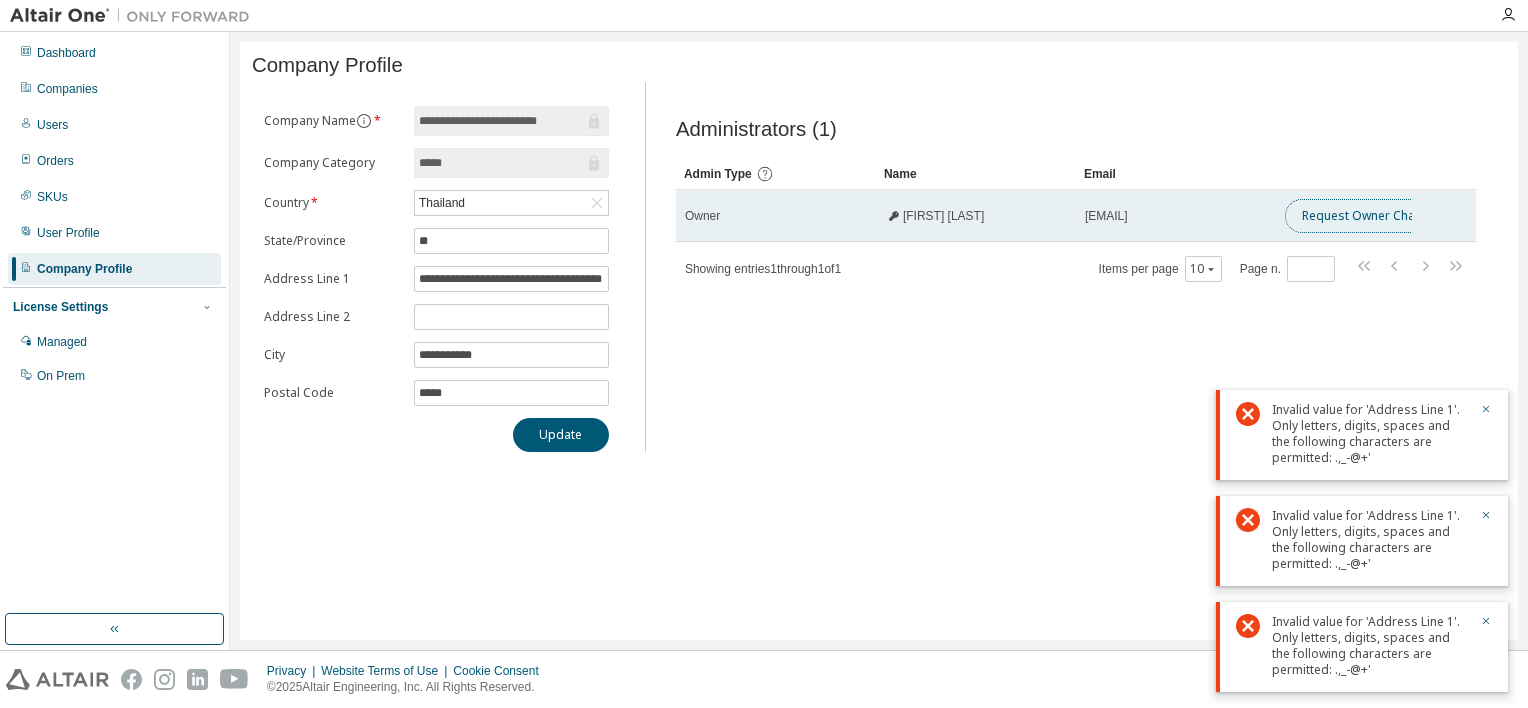 click on "Request Owner Change" at bounding box center [1369, 216] 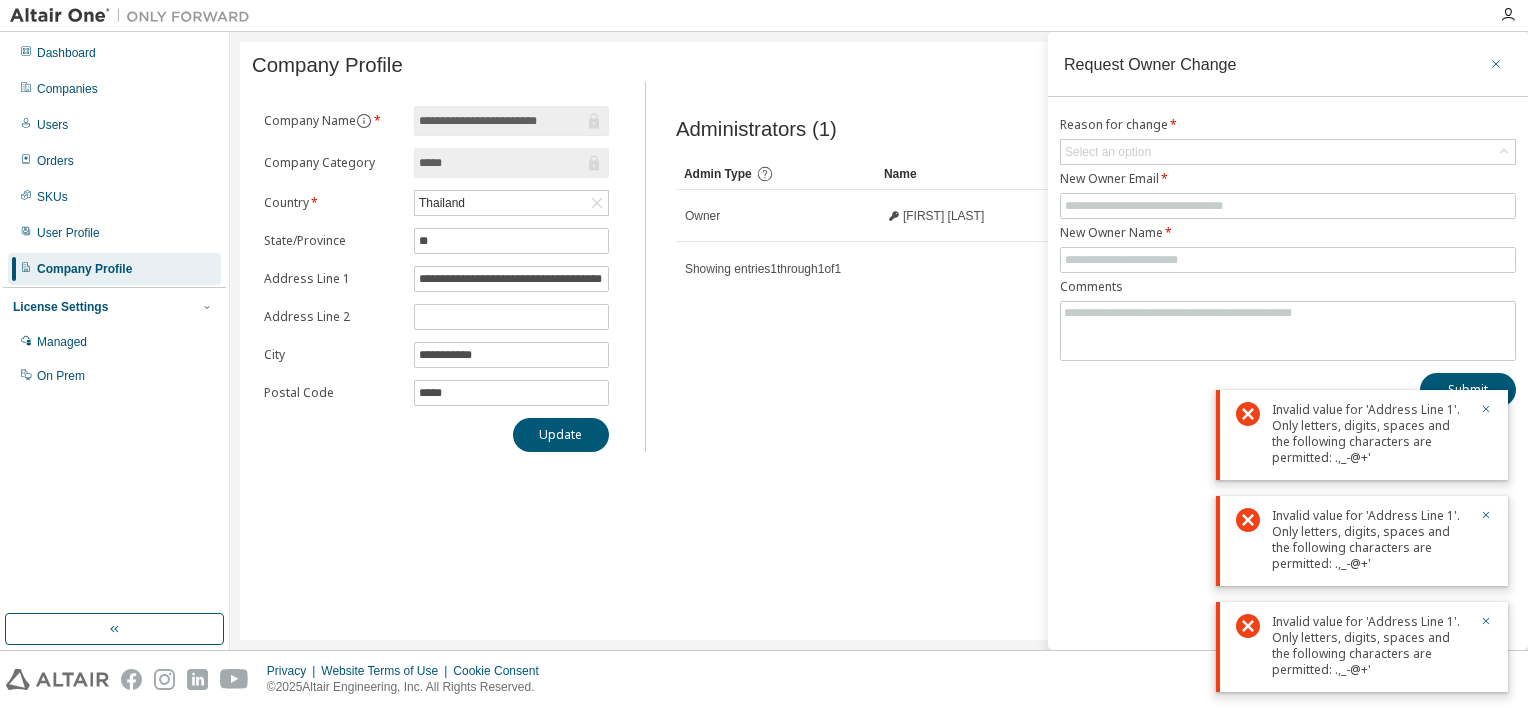 click 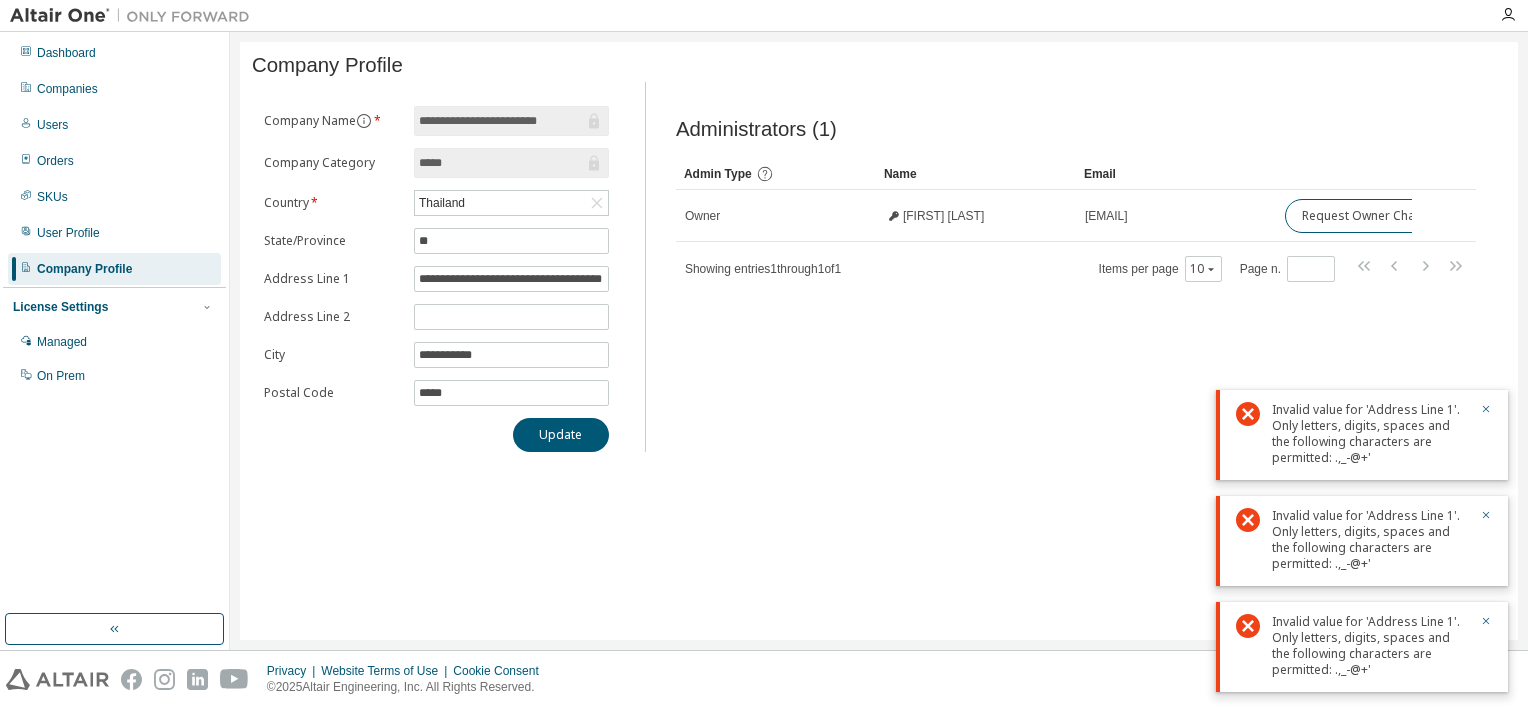 click on "Administrators (1) Clear Load Save Save As Field Operator Value Select filter Select operand Add criteria Search Admin Type Name Email Owner [FIRST] [LAST] [EMAIL] Request Owner Change Showing entries  1  through  1  of  1 Items per page 10 Page n. *" at bounding box center [1076, 273] 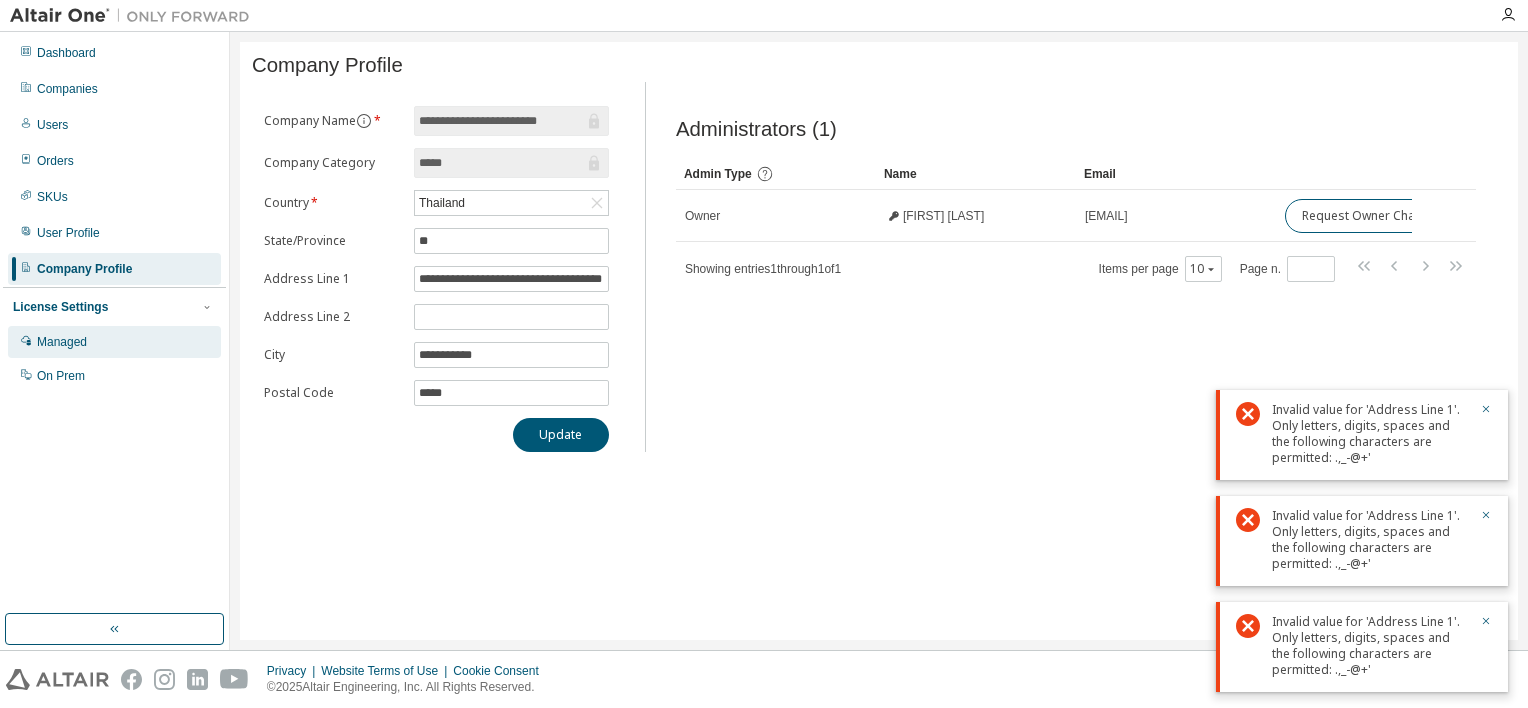 click on "Managed" at bounding box center (62, 342) 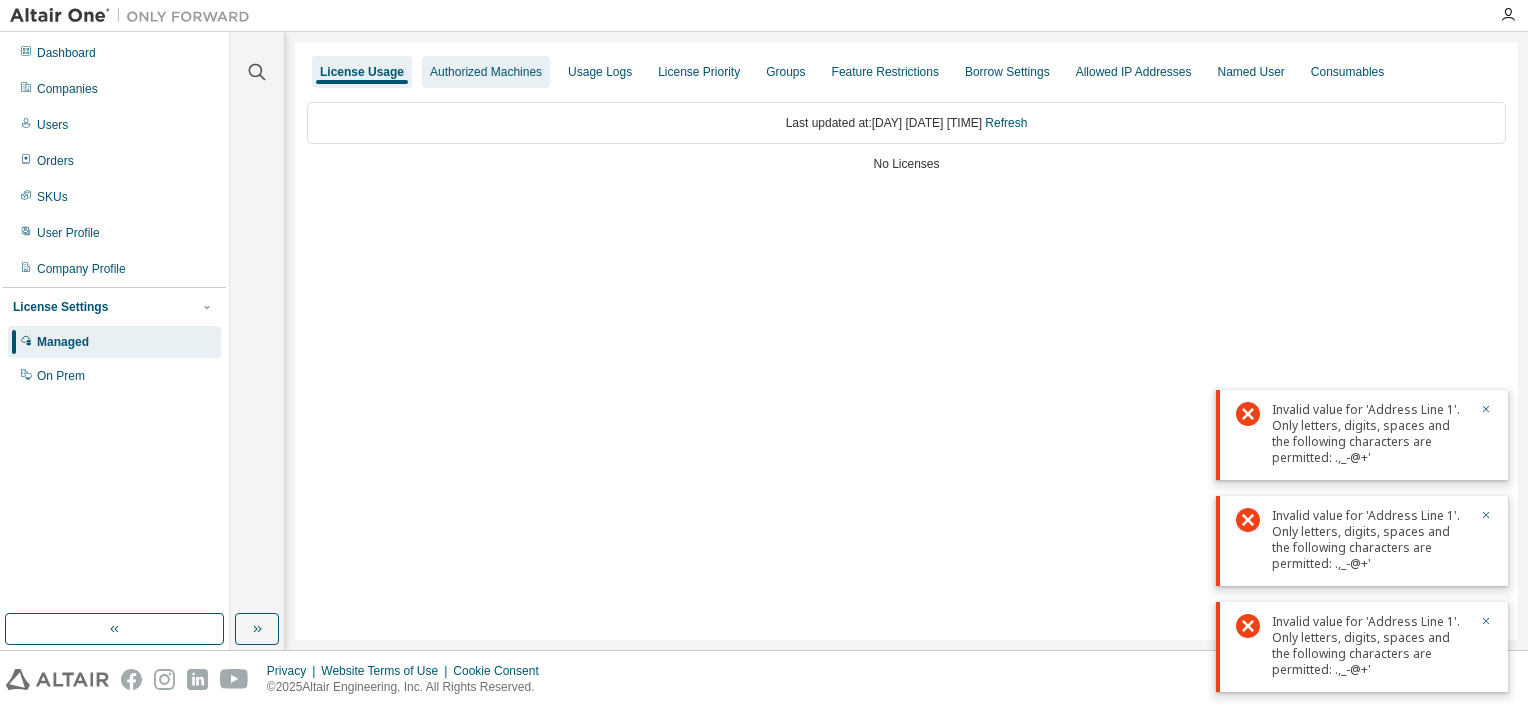 click on "Authorized Machines" at bounding box center (486, 72) 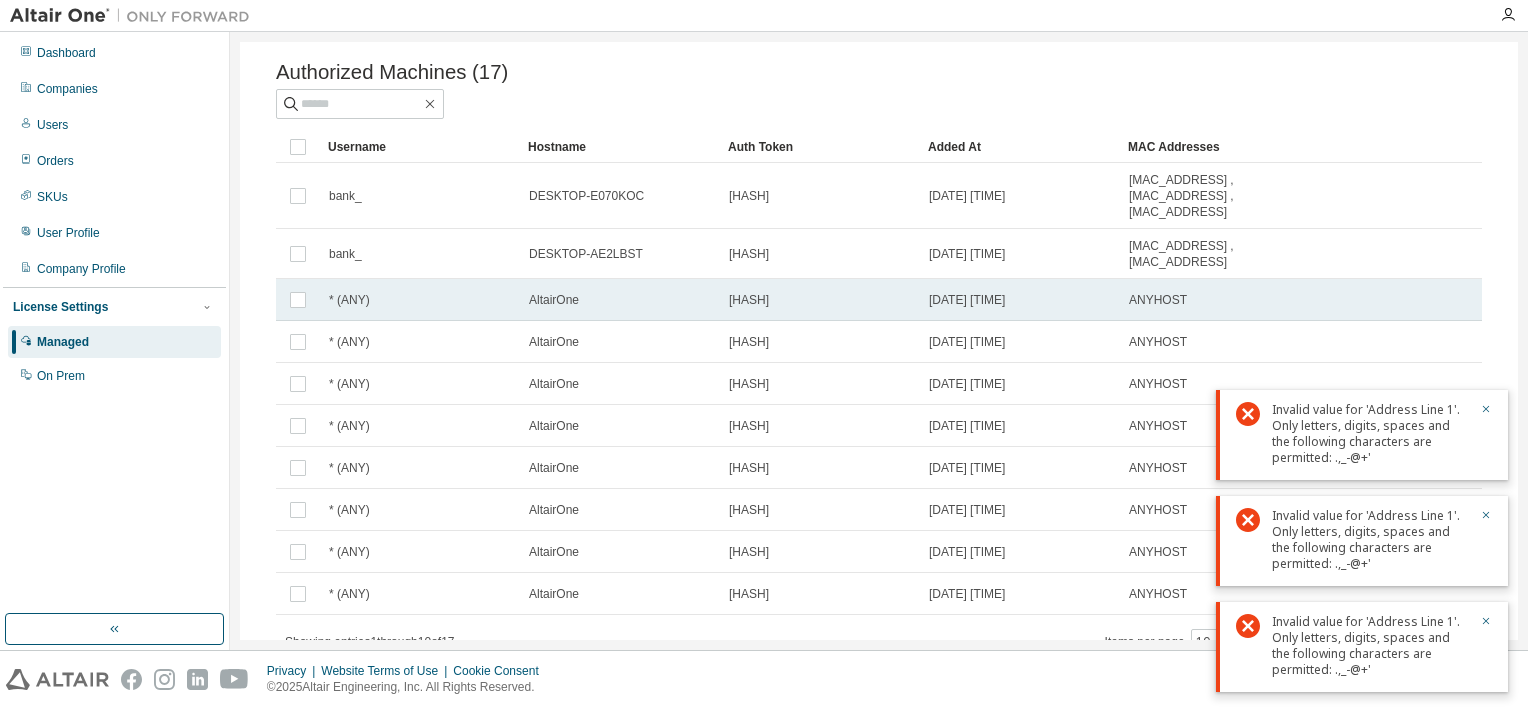 scroll, scrollTop: 0, scrollLeft: 0, axis: both 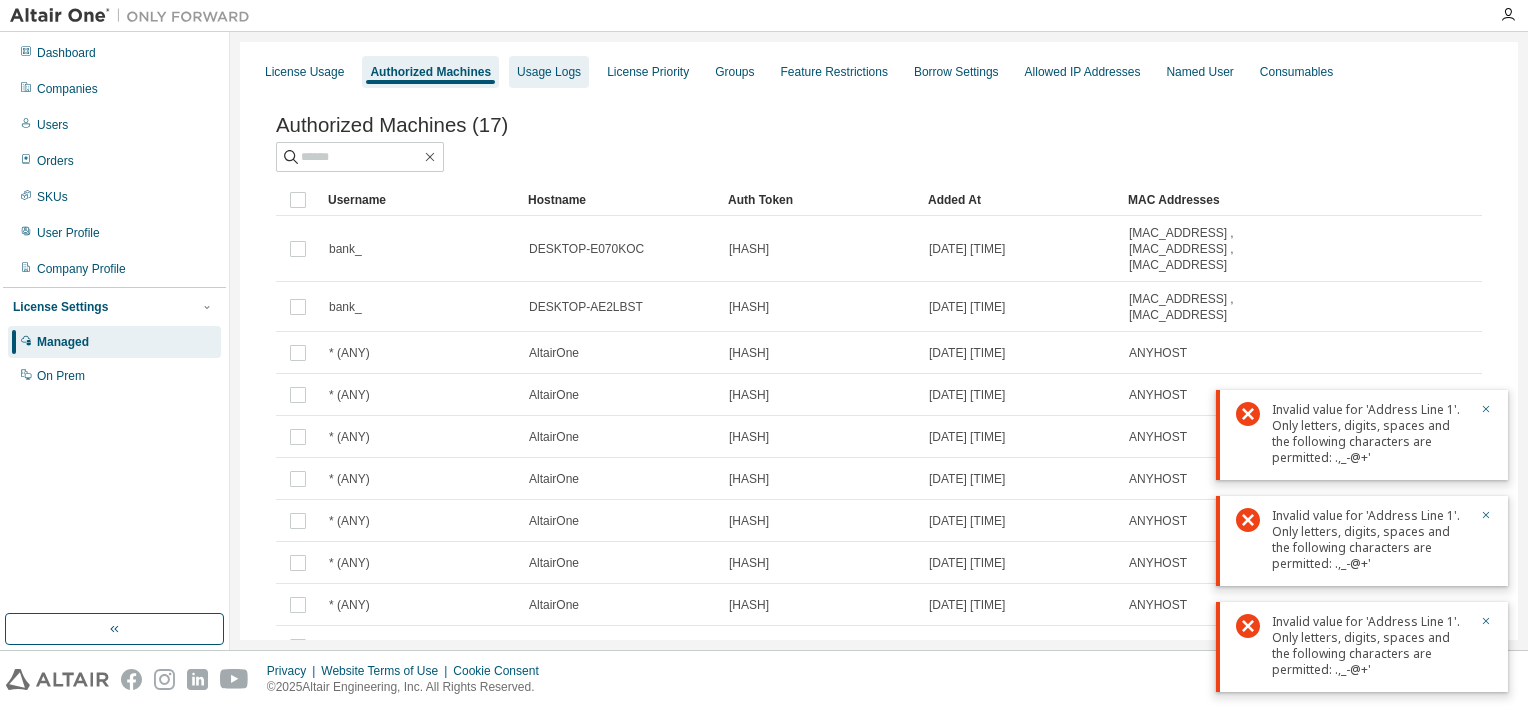drag, startPoint x: 562, startPoint y: 65, endPoint x: 579, endPoint y: 84, distance: 25.495098 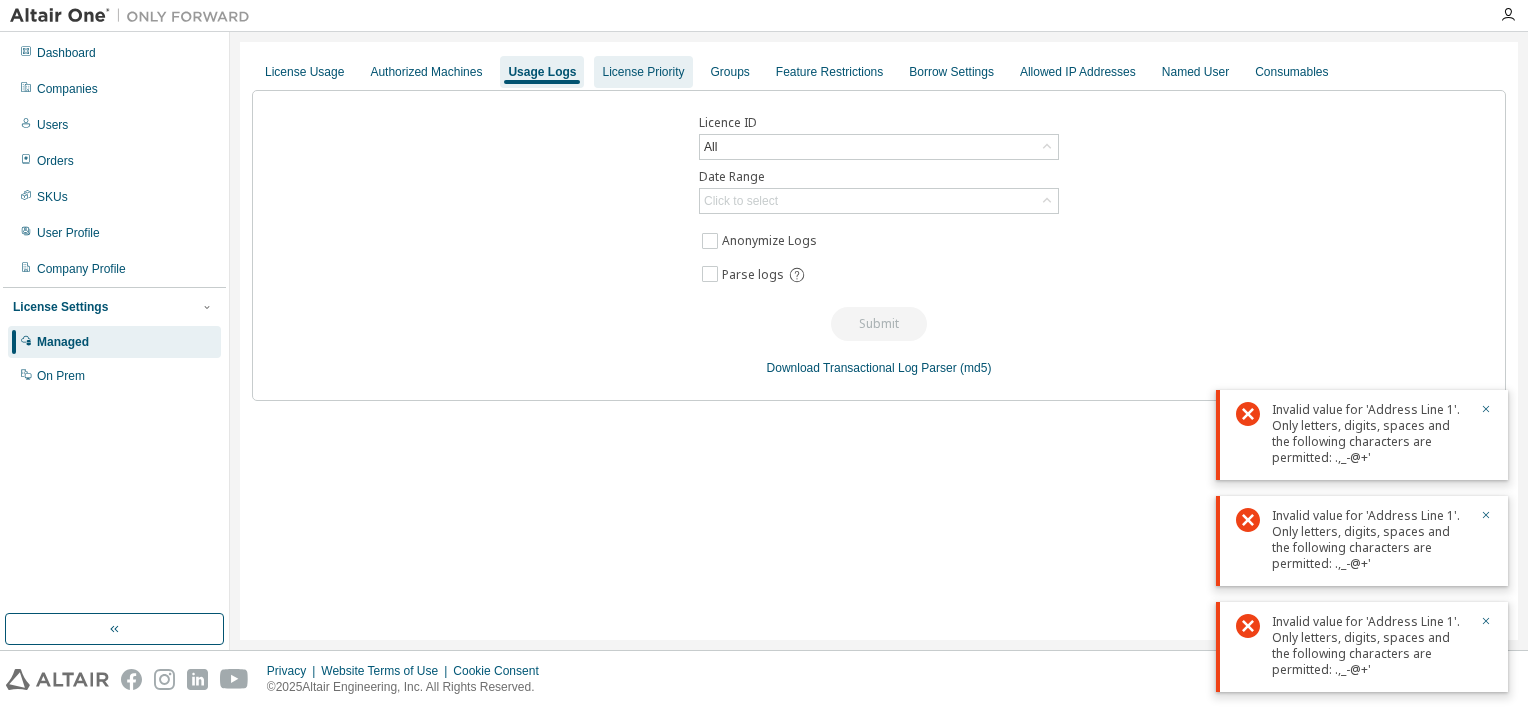 click on "License Priority" at bounding box center [643, 72] 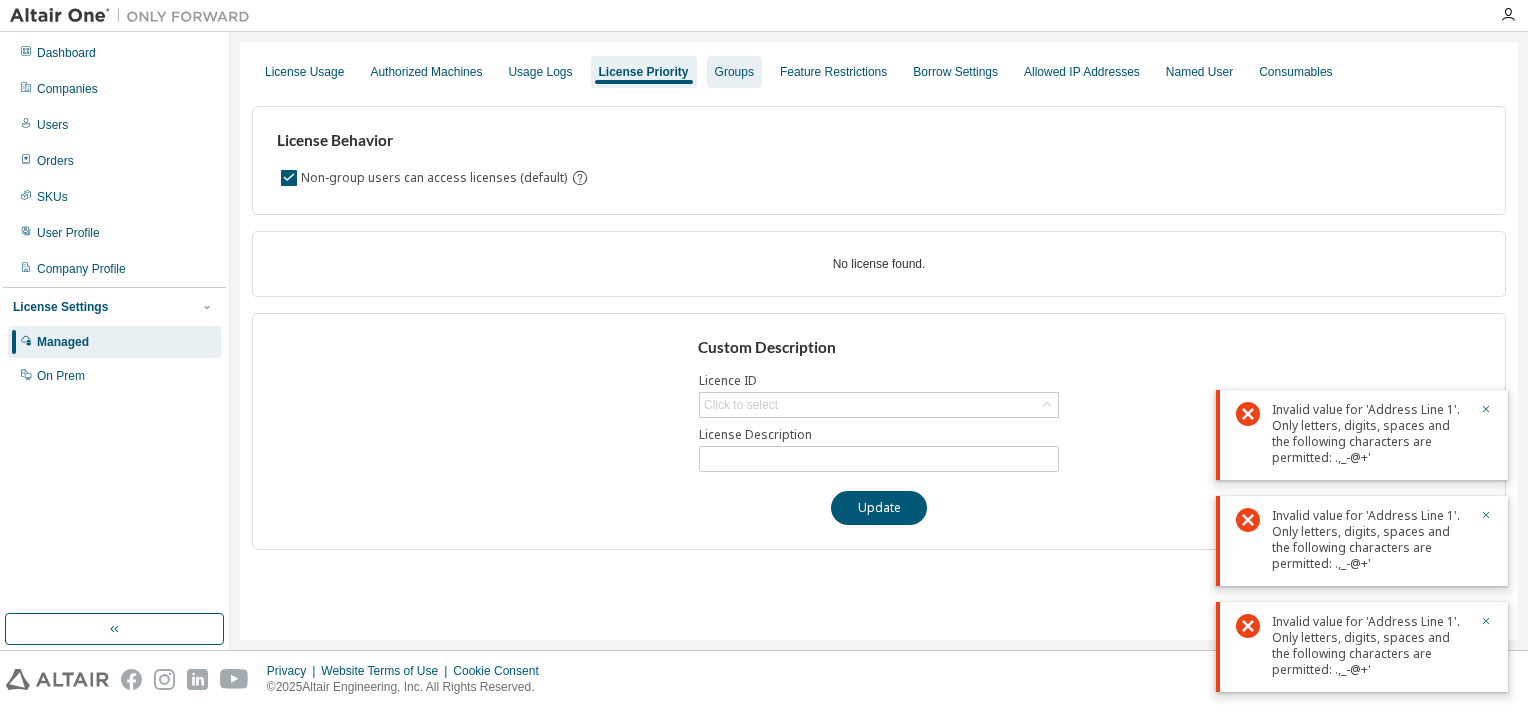 click on "Groups" at bounding box center [734, 72] 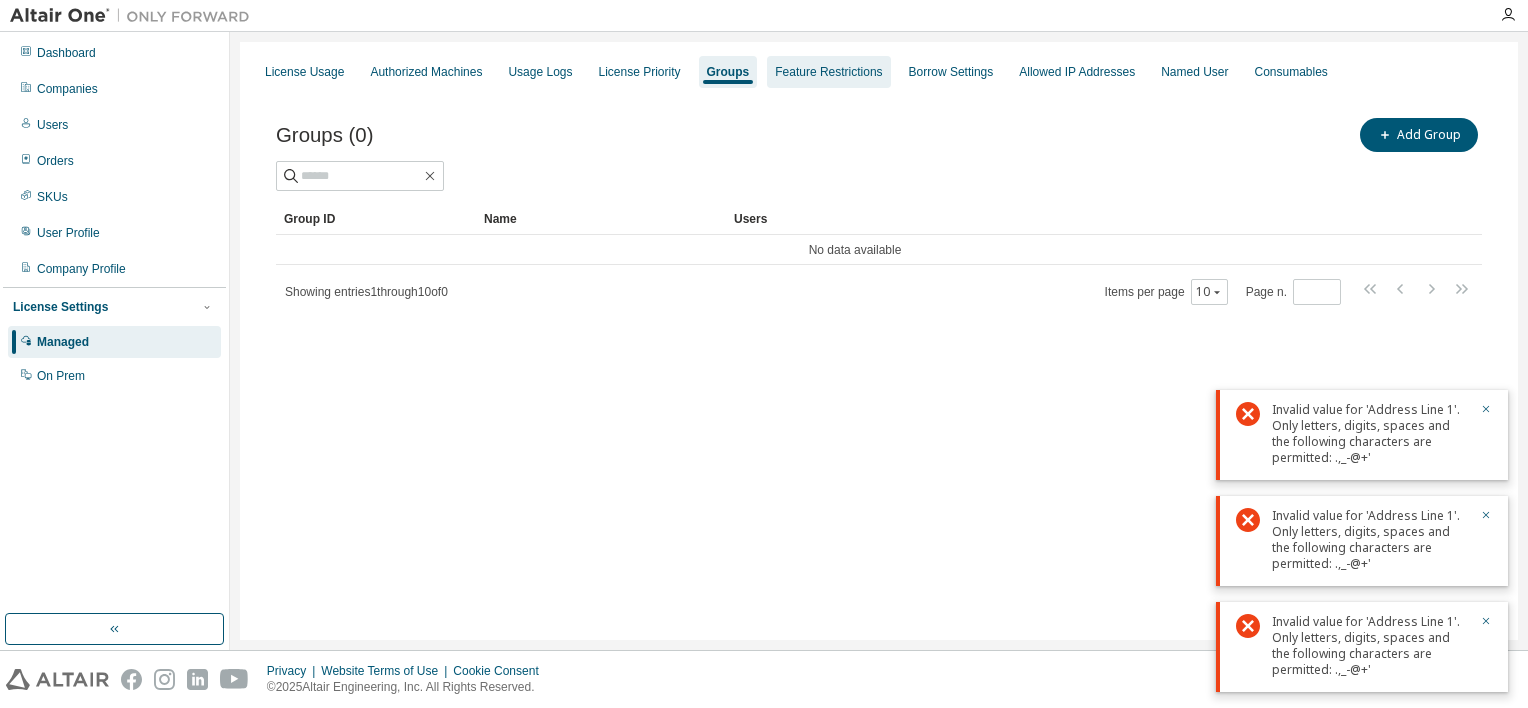 click on "Feature Restrictions" at bounding box center [828, 72] 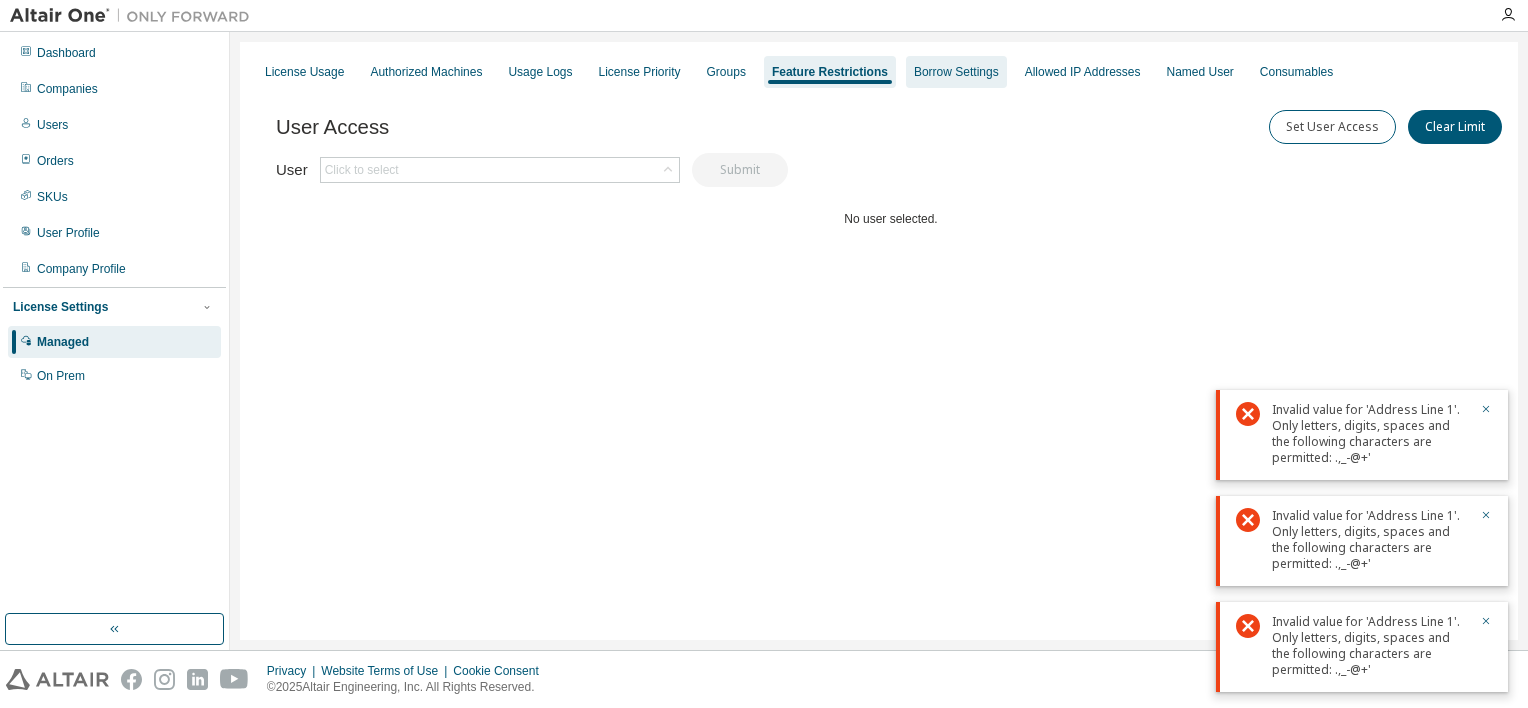 click on "Borrow Settings" at bounding box center (956, 72) 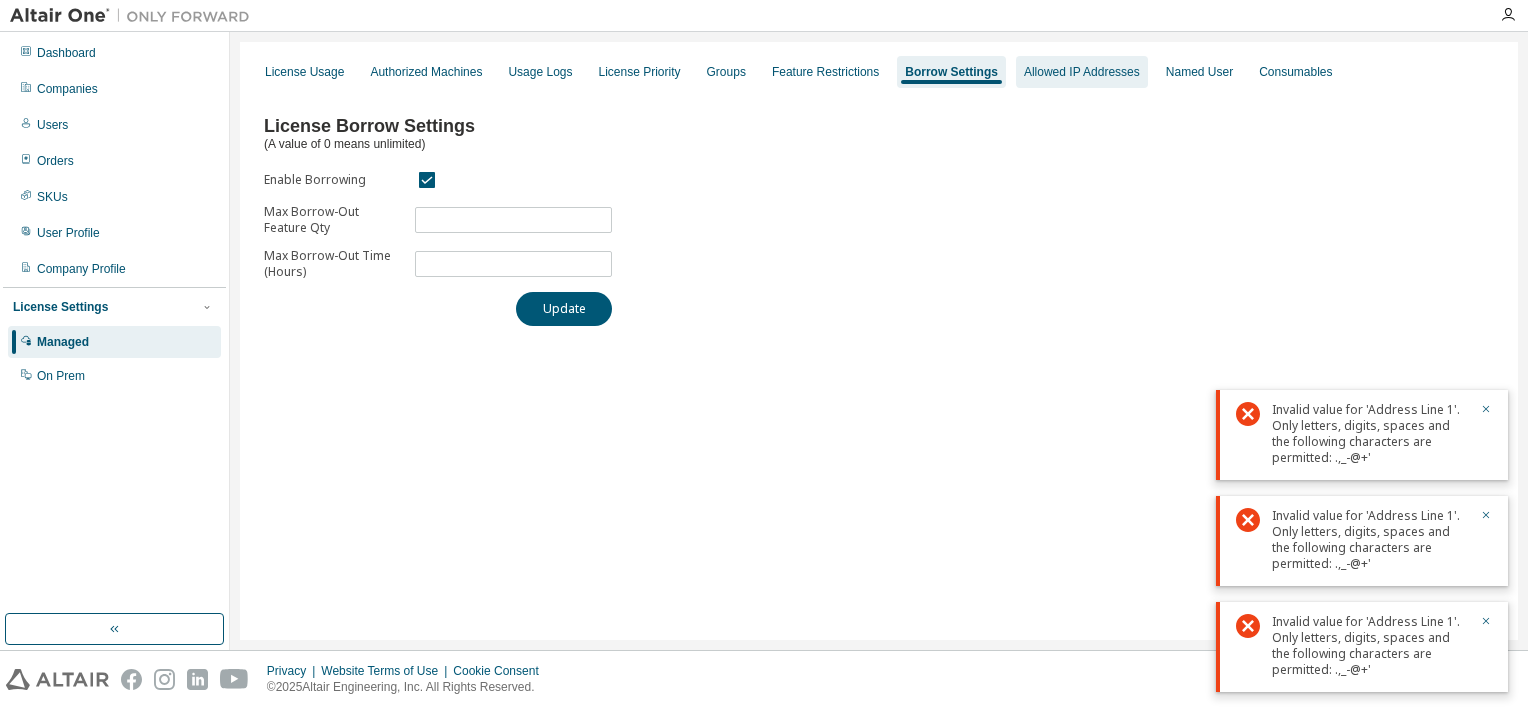 click on "Allowed IP Addresses" at bounding box center (1082, 72) 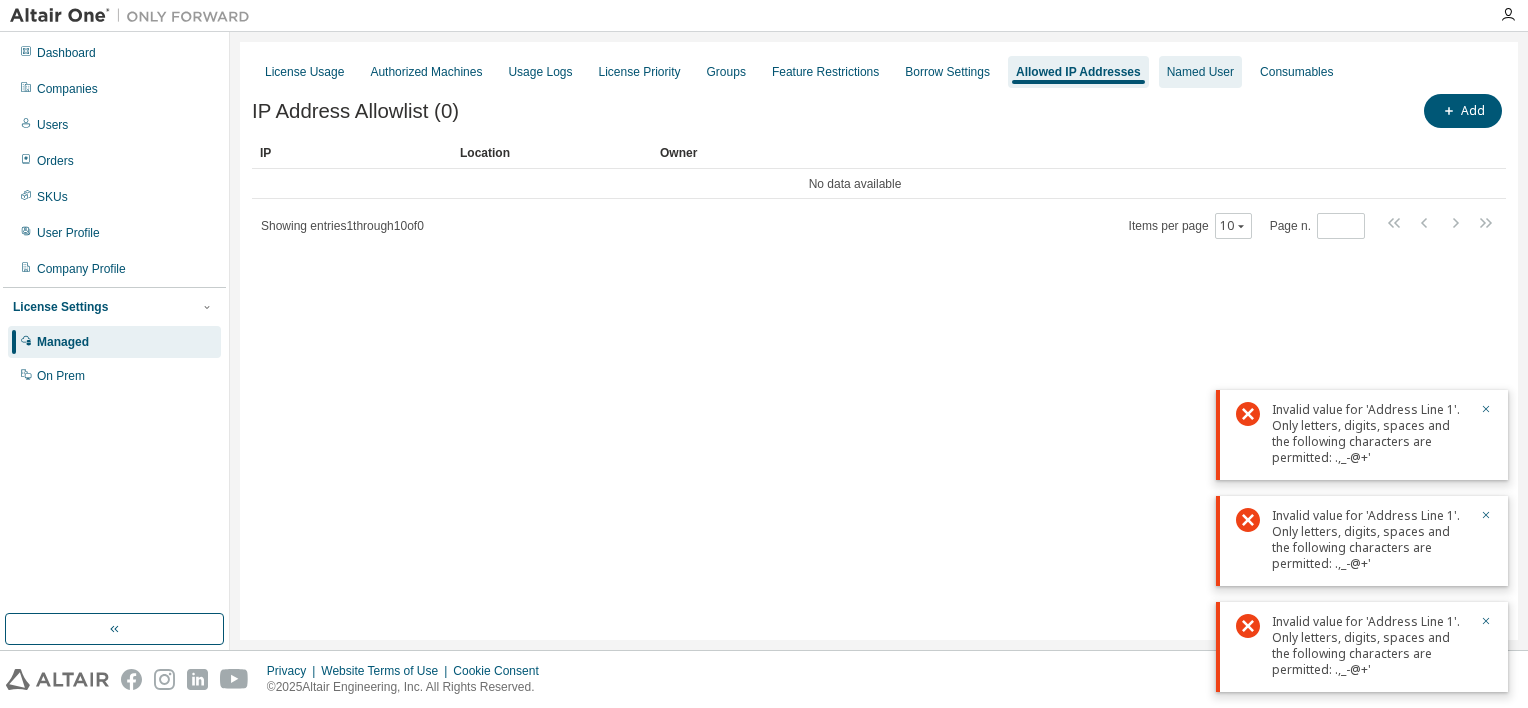 click on "Named User" at bounding box center [1200, 72] 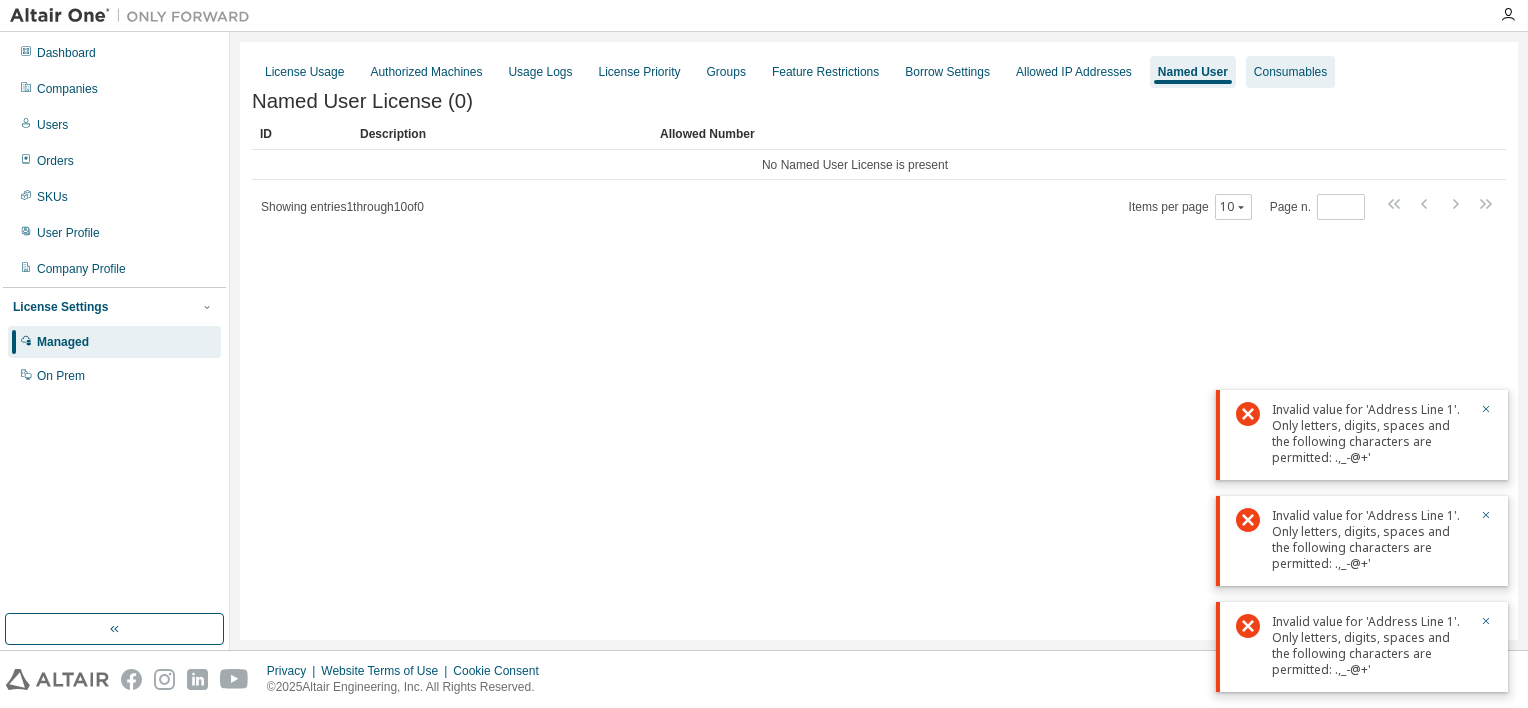 click on "Consumables" at bounding box center (1290, 72) 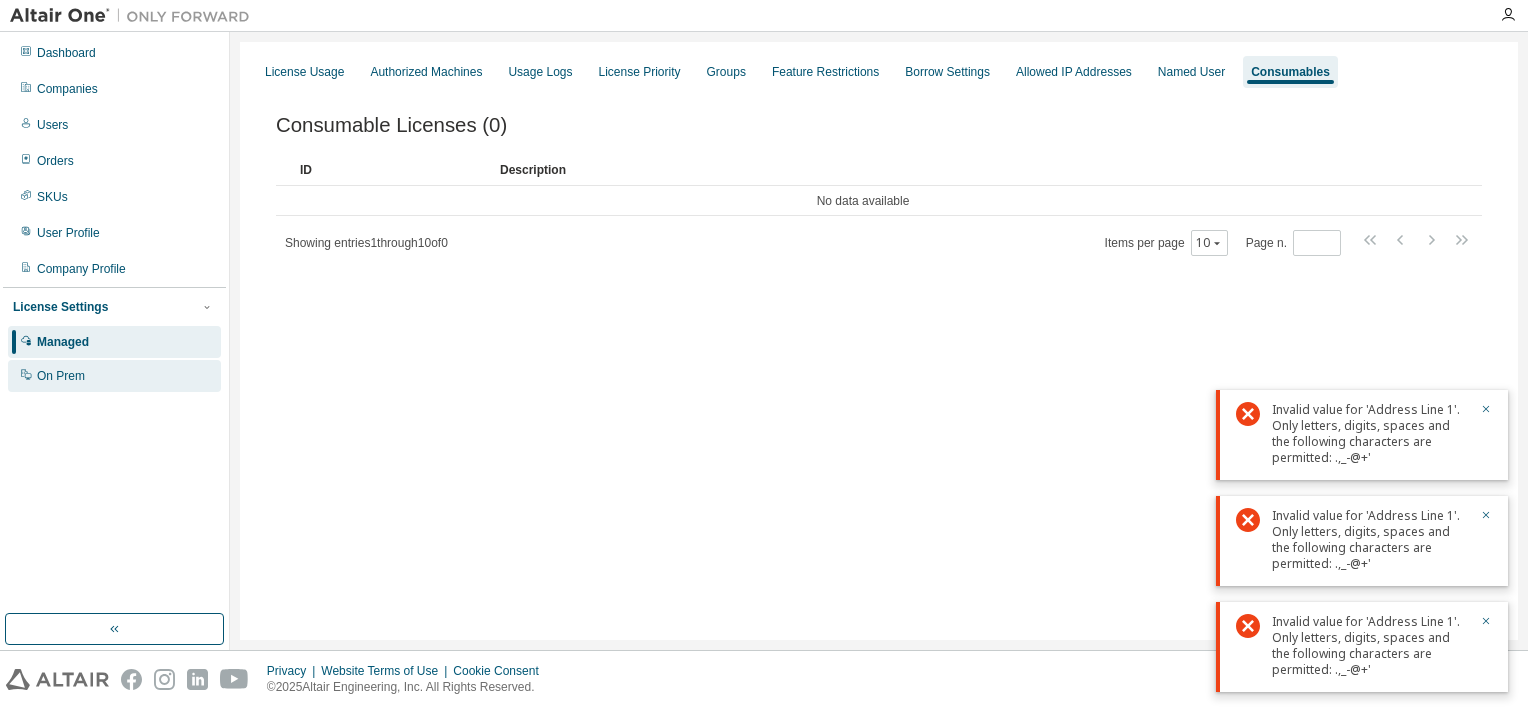 click on "On Prem" at bounding box center [61, 376] 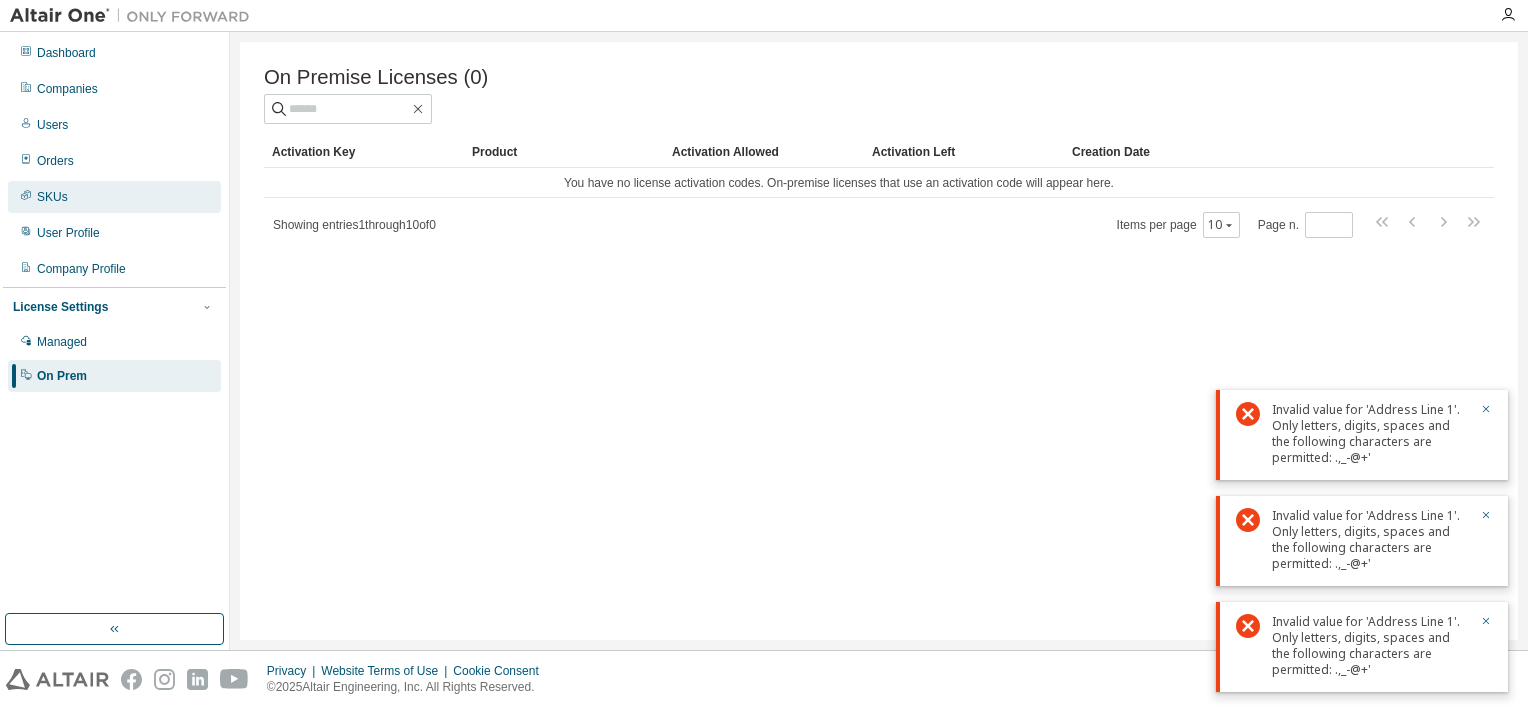 click on "SKUs" at bounding box center (52, 197) 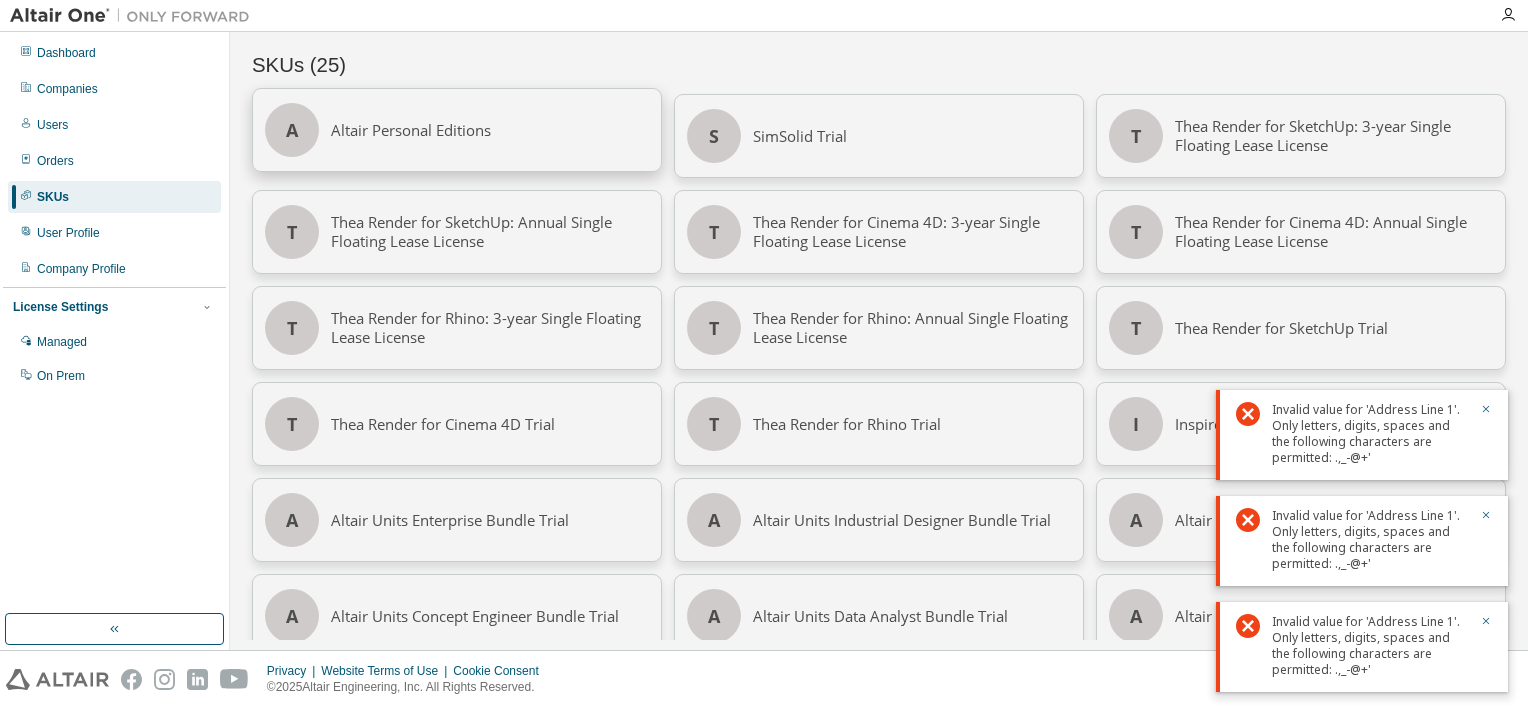 scroll, scrollTop: 321, scrollLeft: 0, axis: vertical 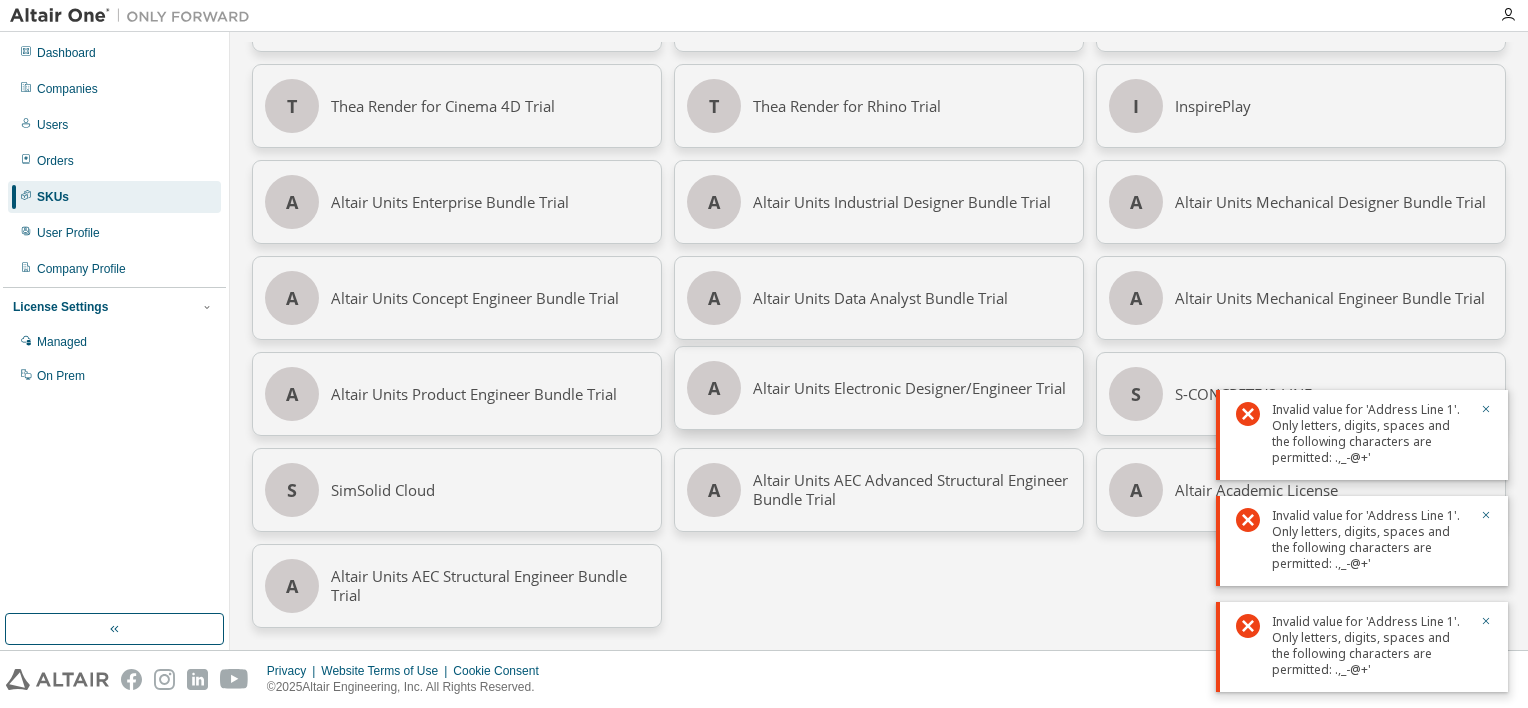 click on "Altair Units Electronic Designer/Engineer Trial" at bounding box center [912, 388] 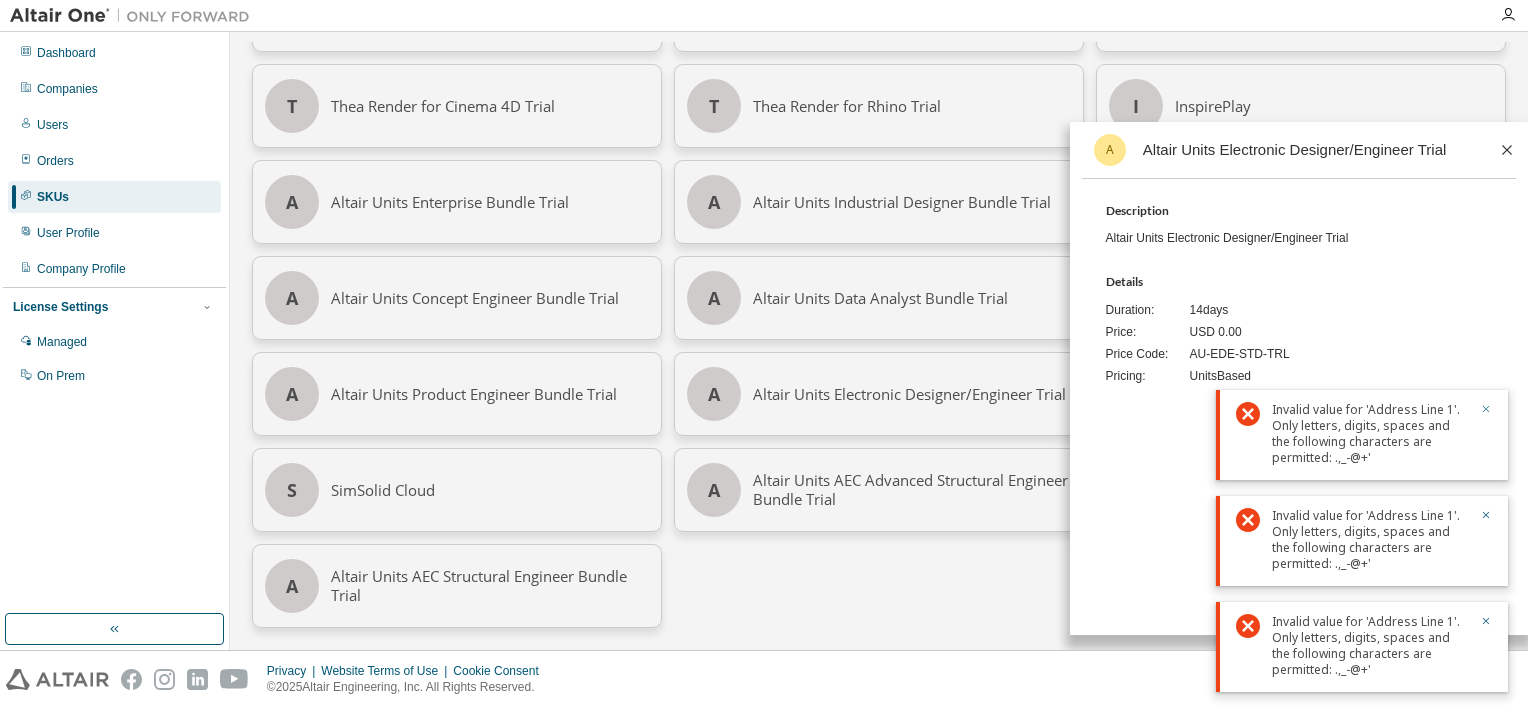 click 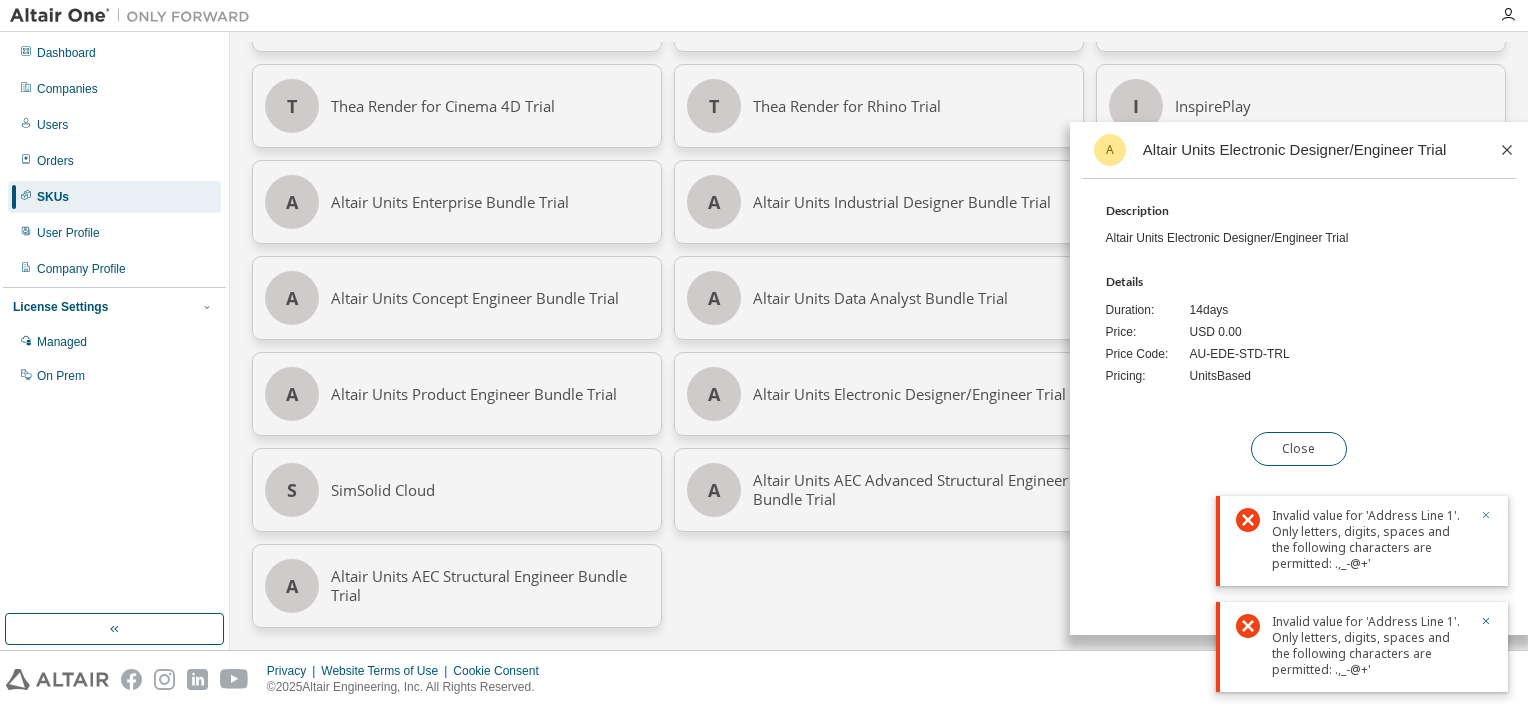 click 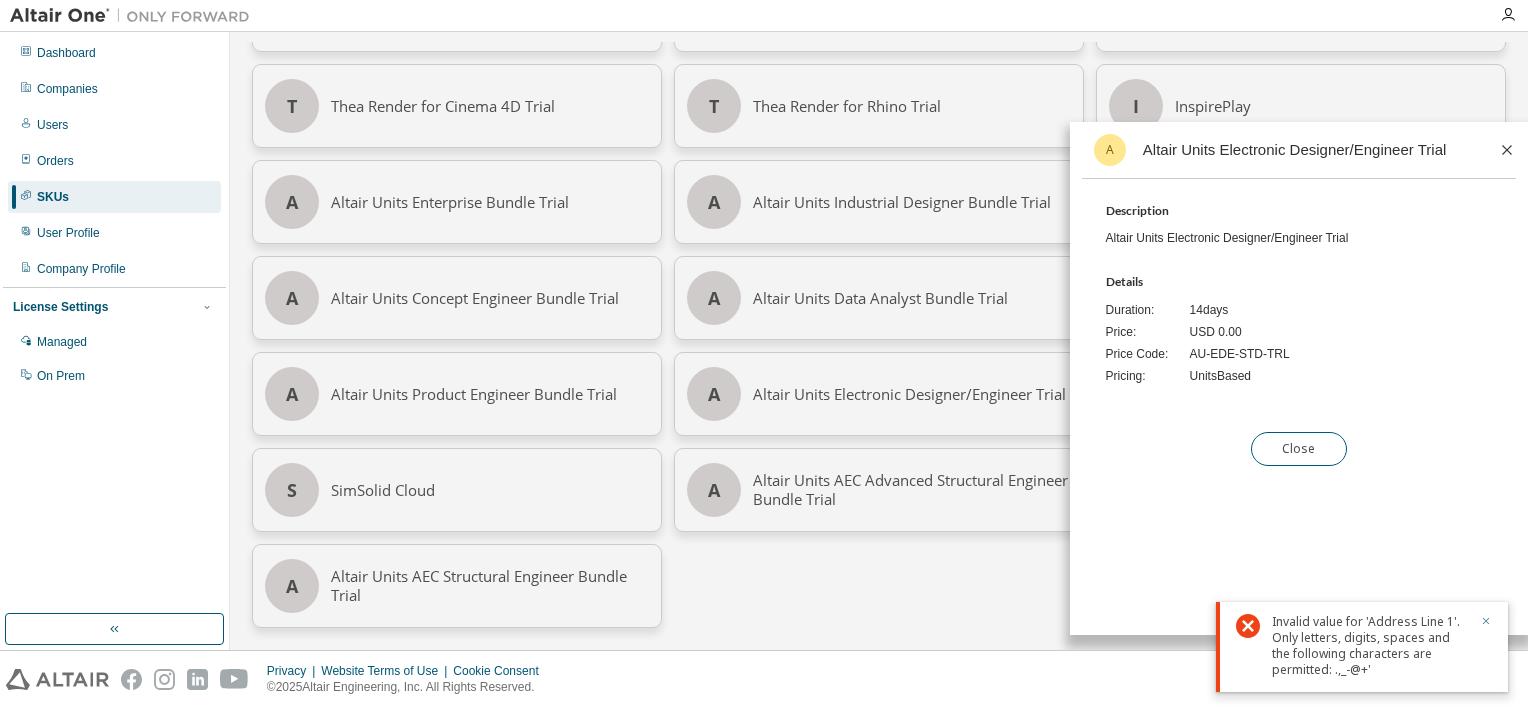 click 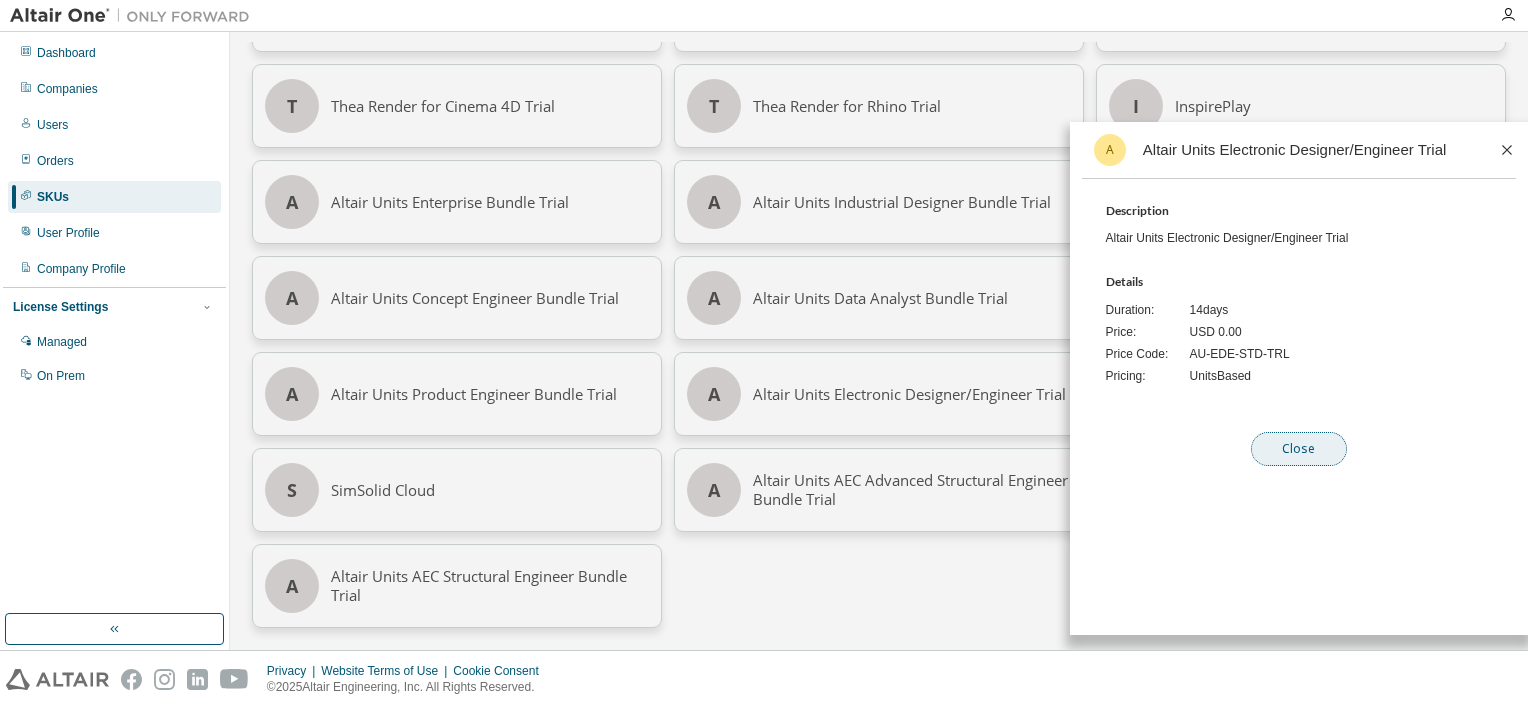 click on "Close" at bounding box center [1299, 449] 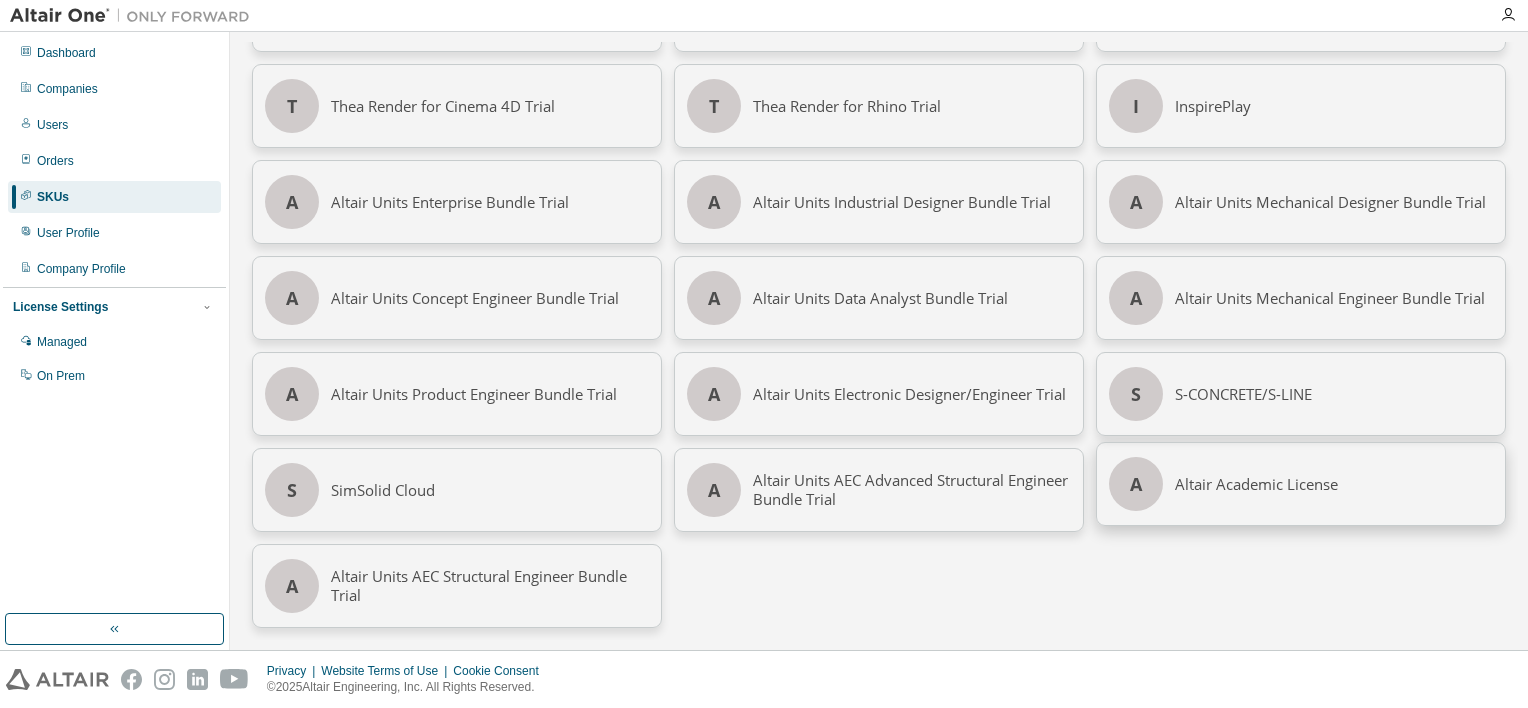 click on "Altair Academic License" at bounding box center [1334, 484] 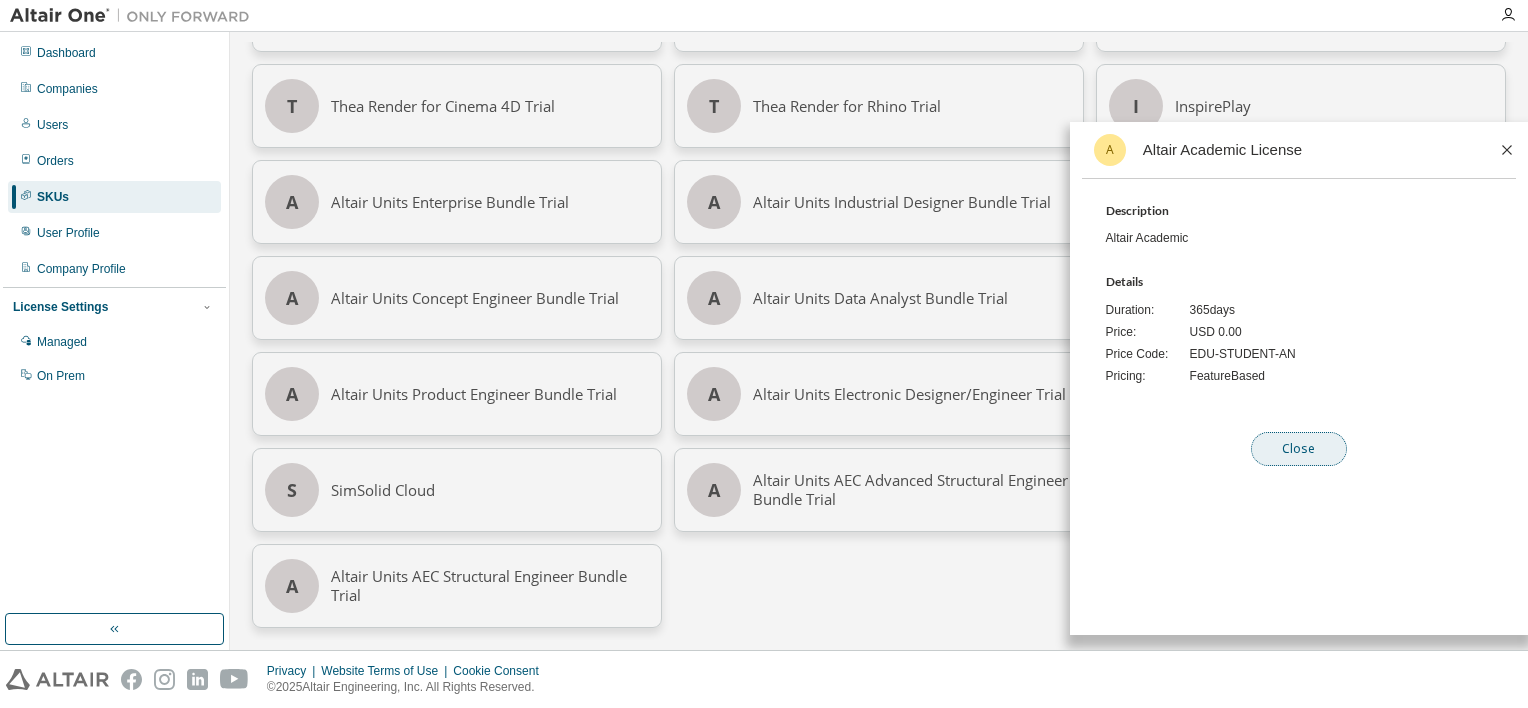 click on "Close" at bounding box center [1299, 449] 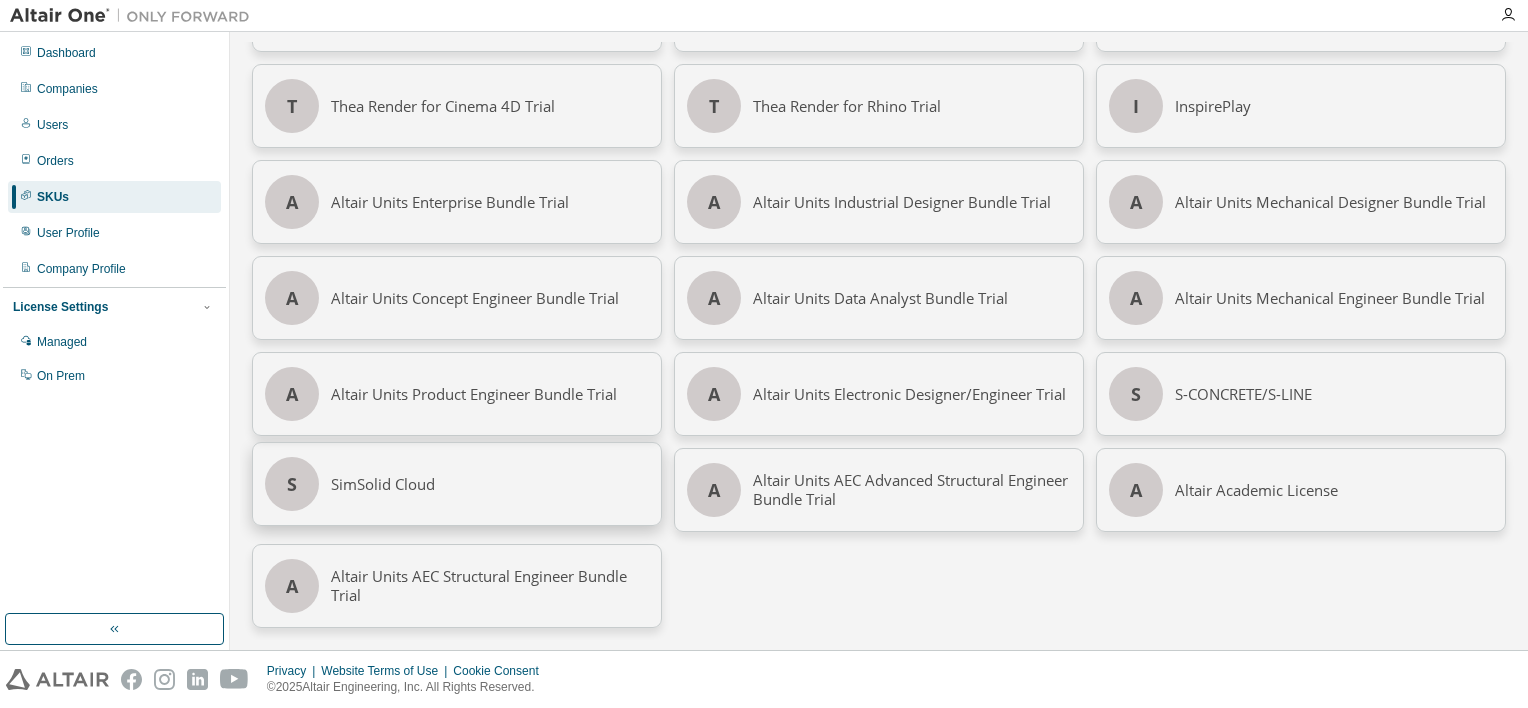click on "SimSolid Cloud" at bounding box center [490, 484] 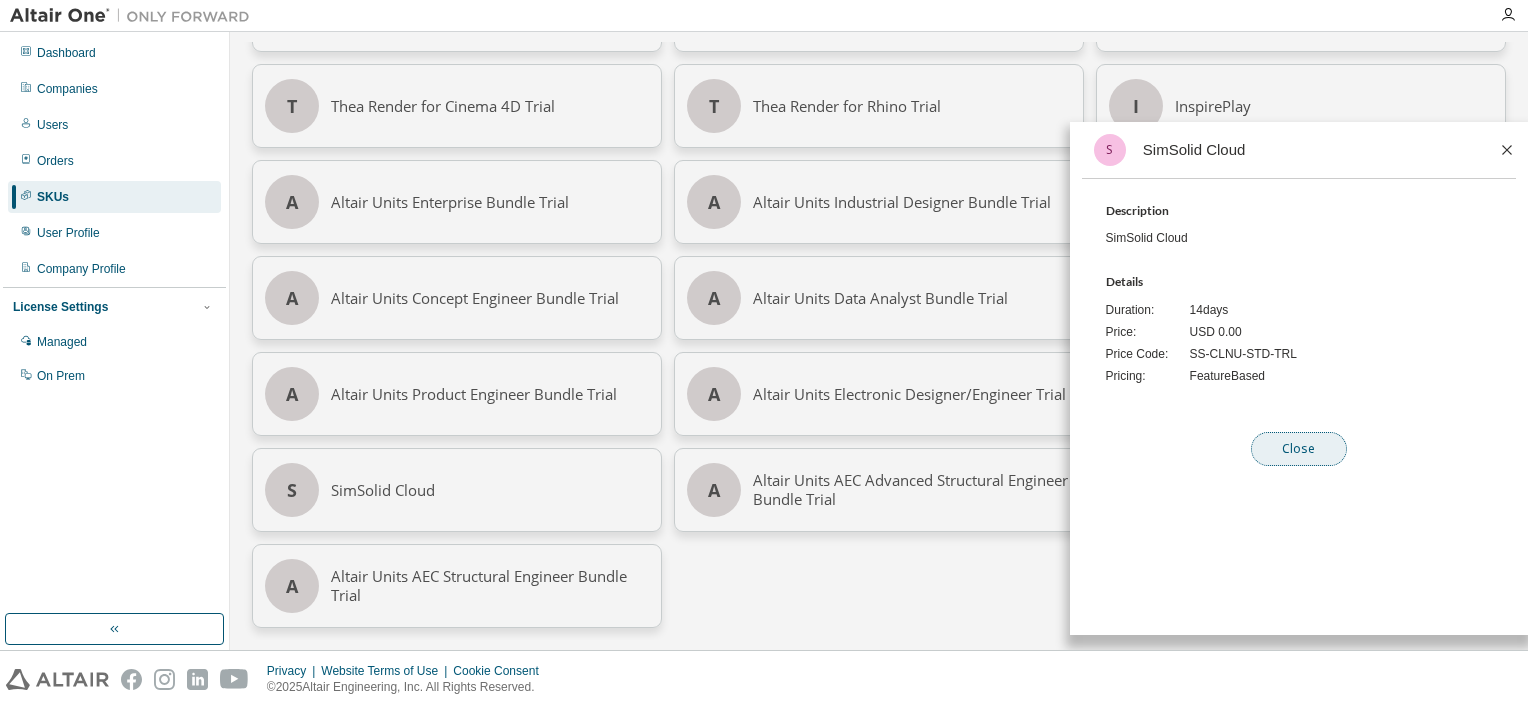 click on "Close" at bounding box center (1299, 449) 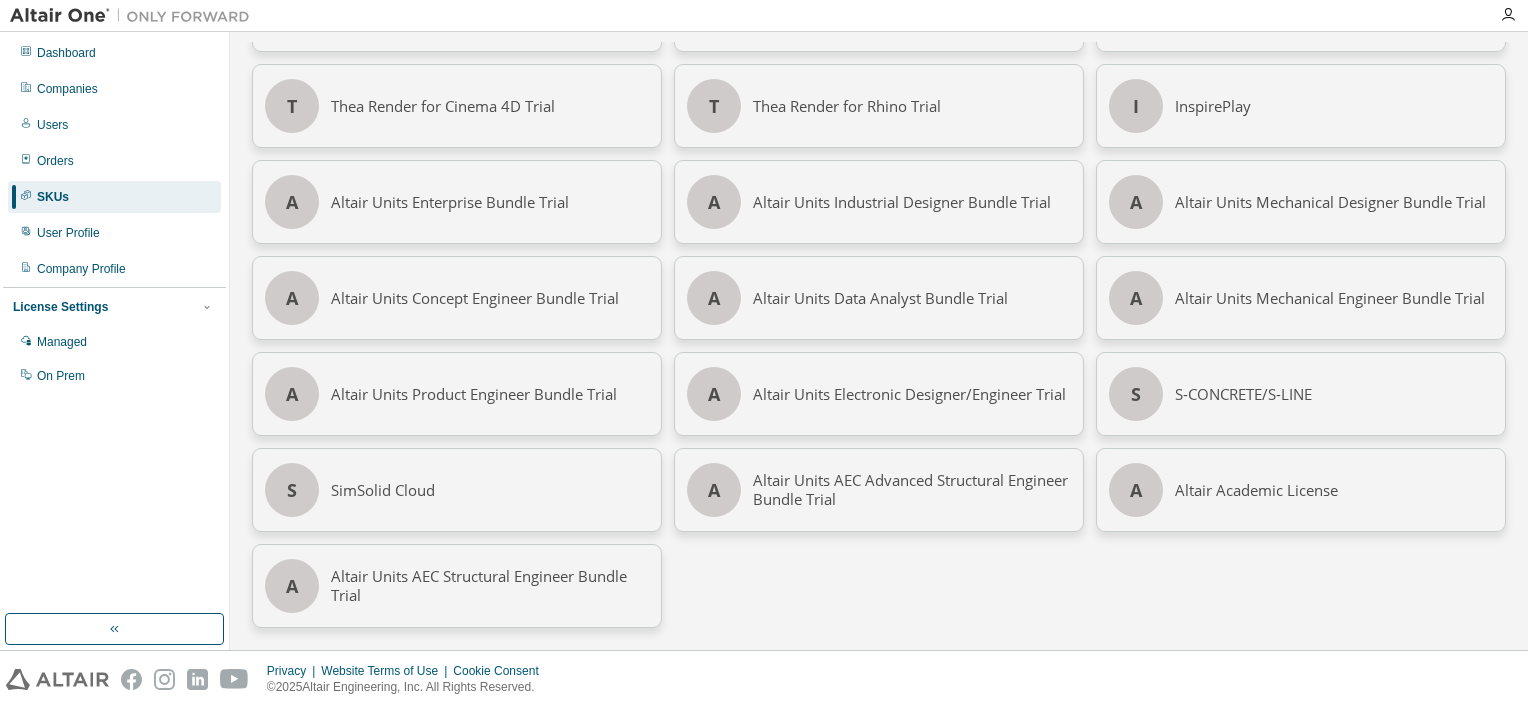 click on "S SimSolid Cloud A Altair Units Enterprise Bundle Trial A Altair Units Industrial Designer Bundle Trial A Altair Units Mechanical Designer Bundle Trial A Altair Units Concept Engineer Bundle Trial A Altair Units Data Analyst Bundle Trial A Altair Units Mechanical Engineer Bundle Trial A Altair Units Product Engineer Bundle Trial A Altair Units Electronic Designer/Engineer Trial S S-CONCRETE/S-LINE S SimSolid Cloud A Altair Units AEC Advanced Structural Engineer Bundle Trial A A" at bounding box center (879, 202) 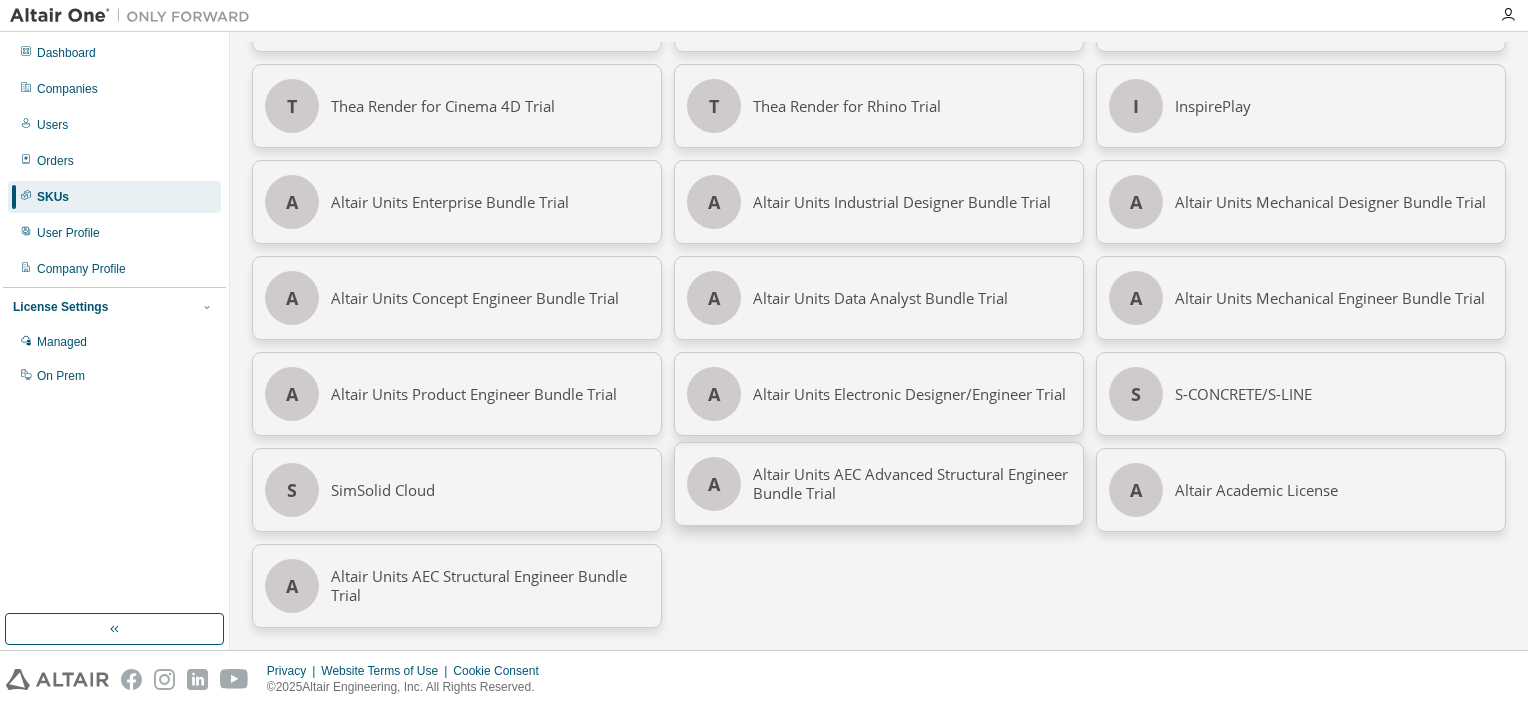 click on "Altair Units AEC Advanced Structural Engineer Bundle Trial" at bounding box center (912, 484) 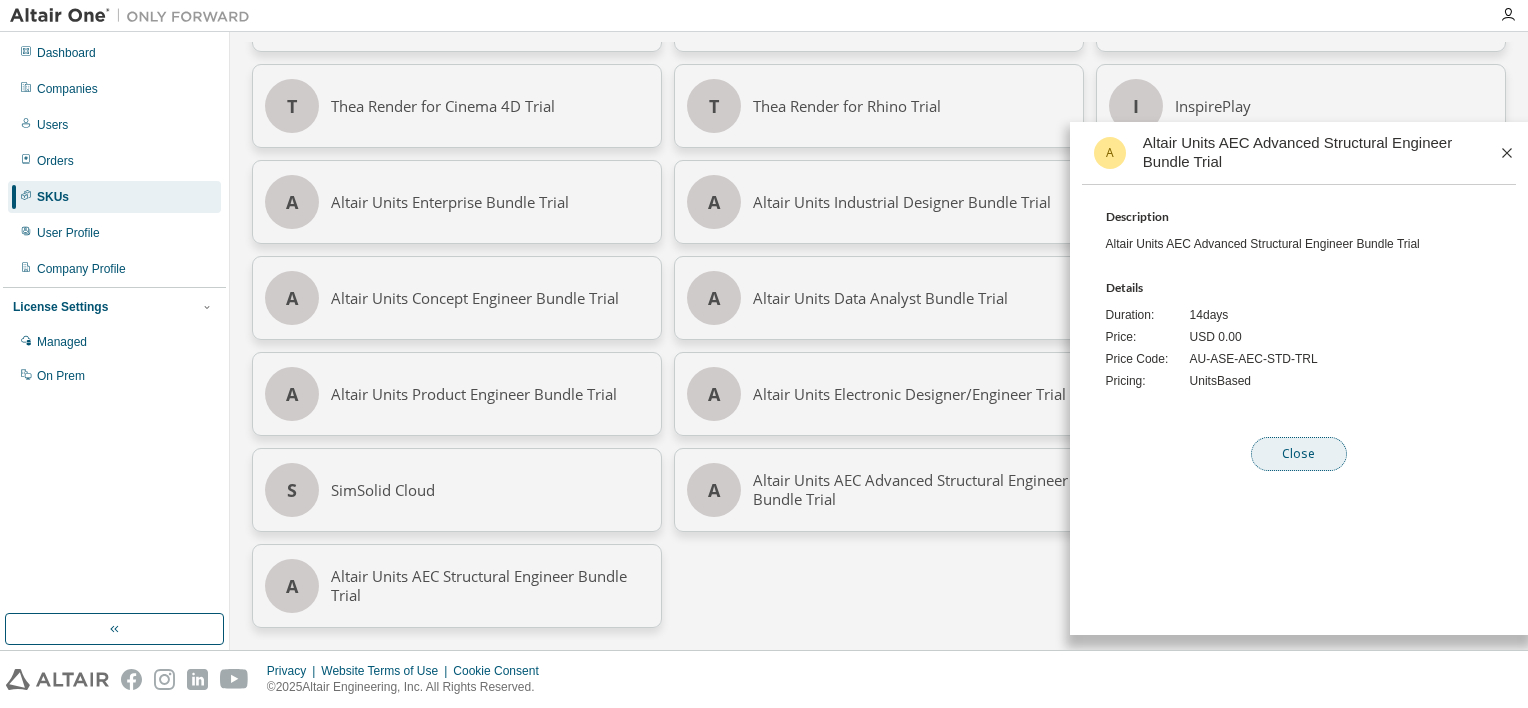 click on "Close" at bounding box center (1299, 454) 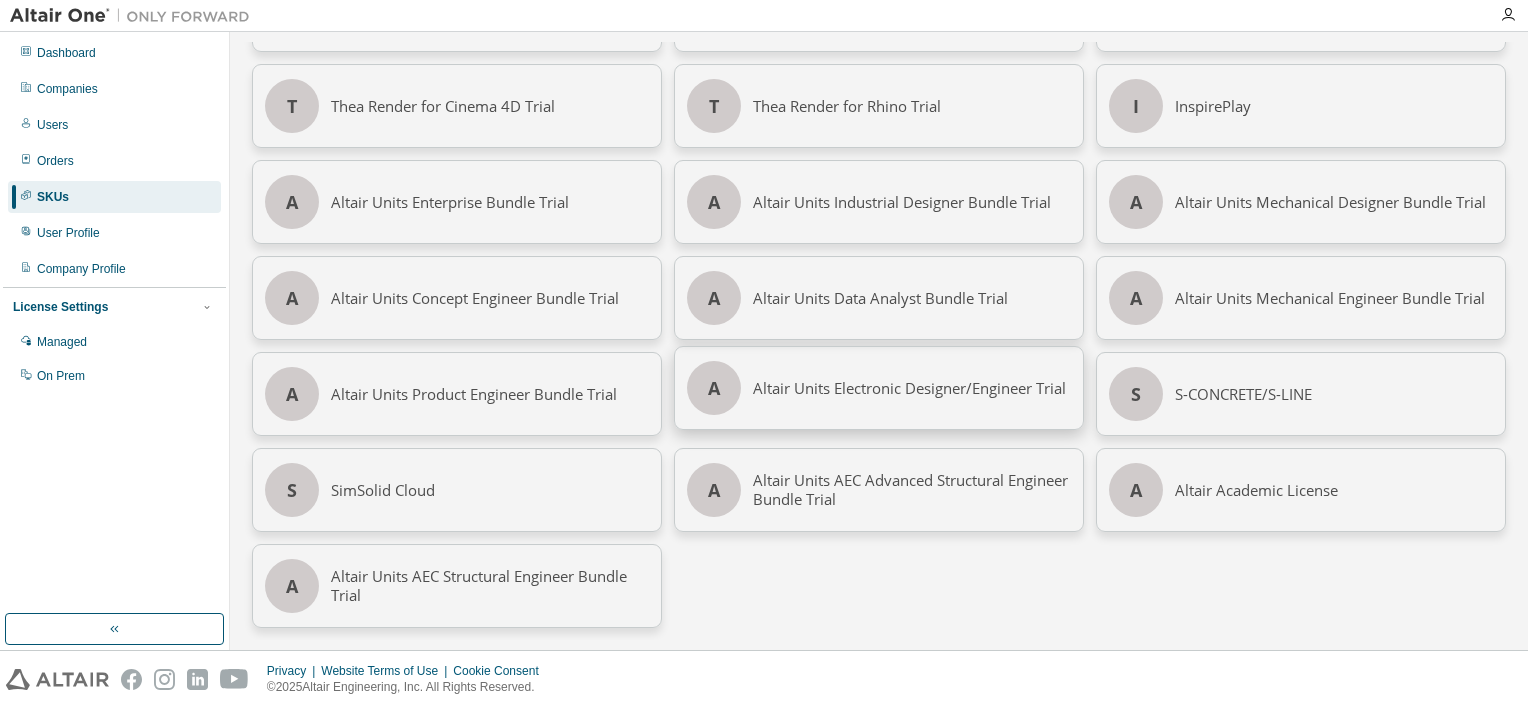 click on "Altair Units Electronic Designer/Engineer Trial" at bounding box center [912, 388] 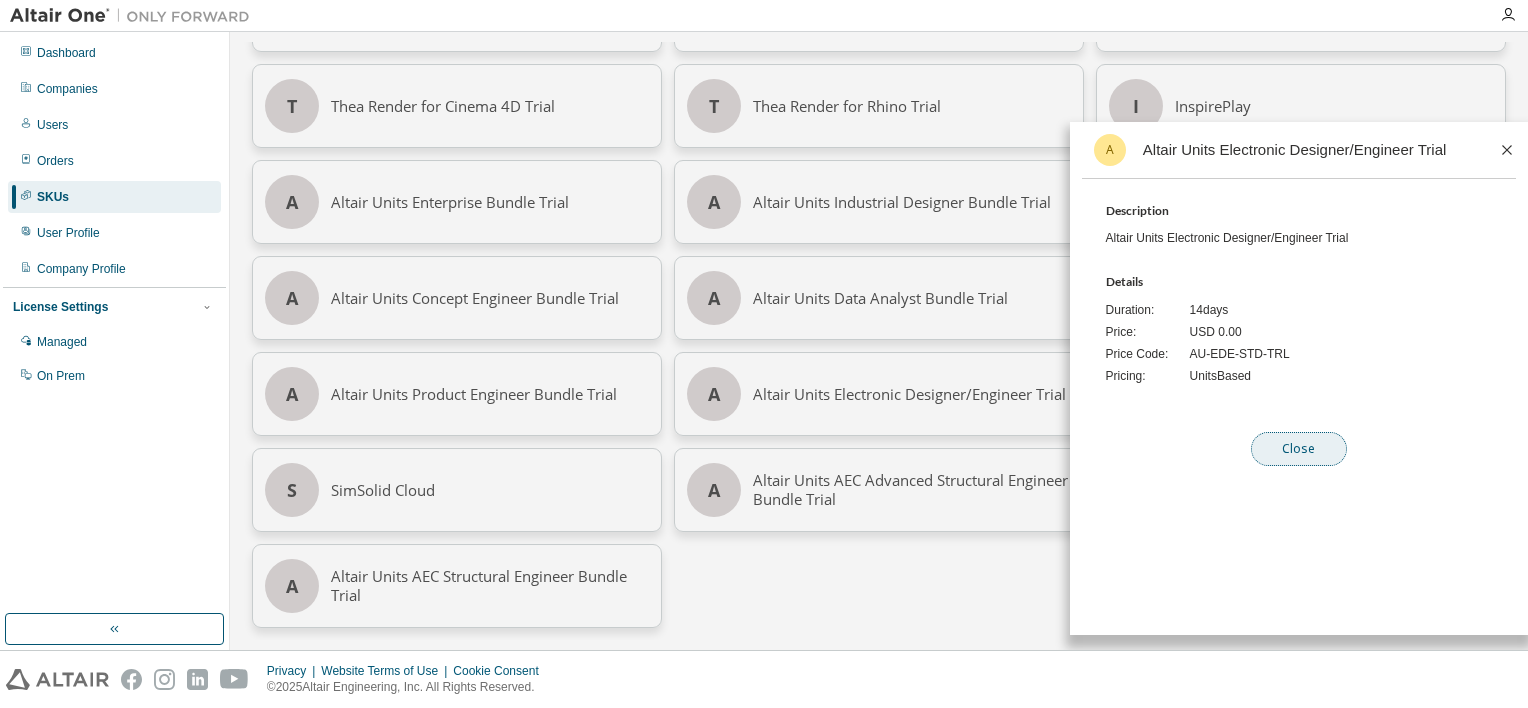 click on "Close" at bounding box center [1299, 449] 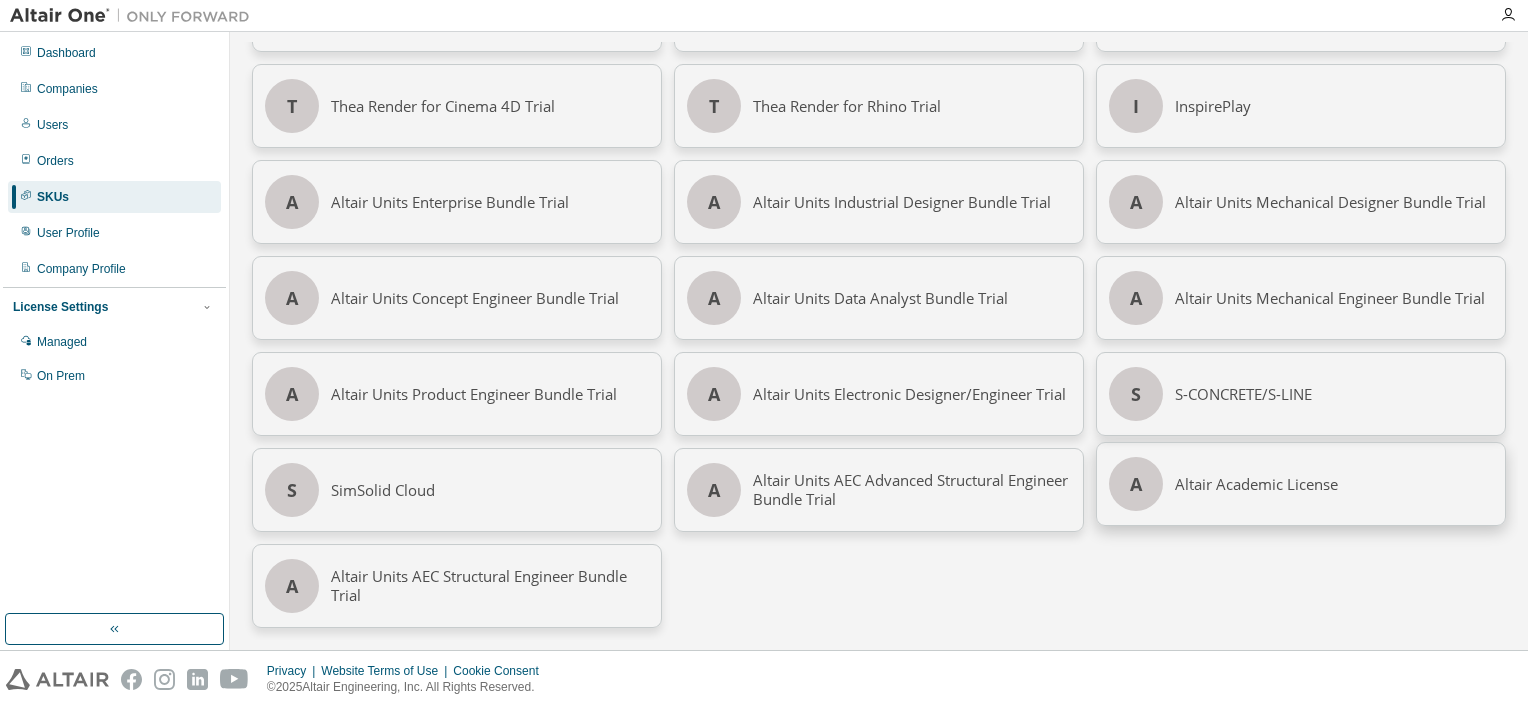 click on "Altair Academic License" at bounding box center [1334, 484] 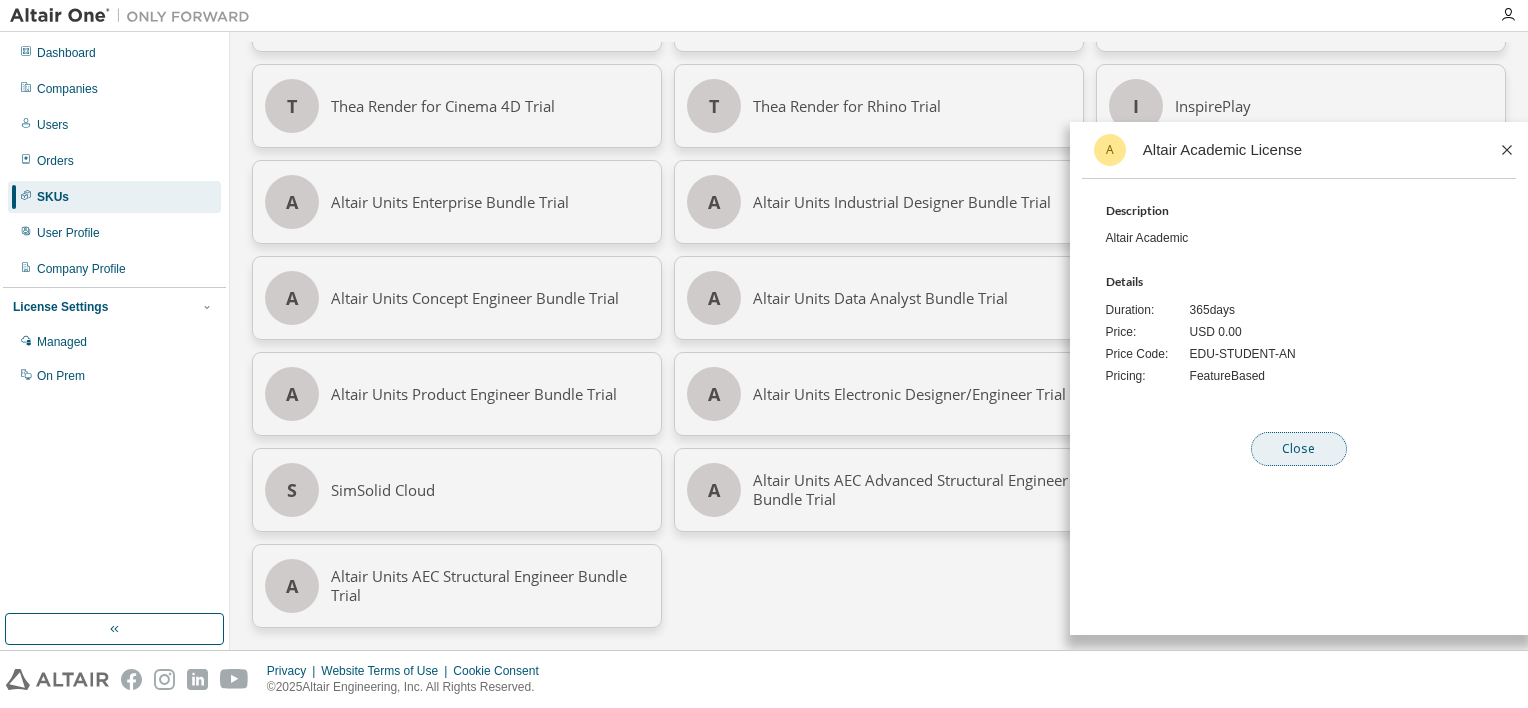 click on "Close" at bounding box center [1299, 449] 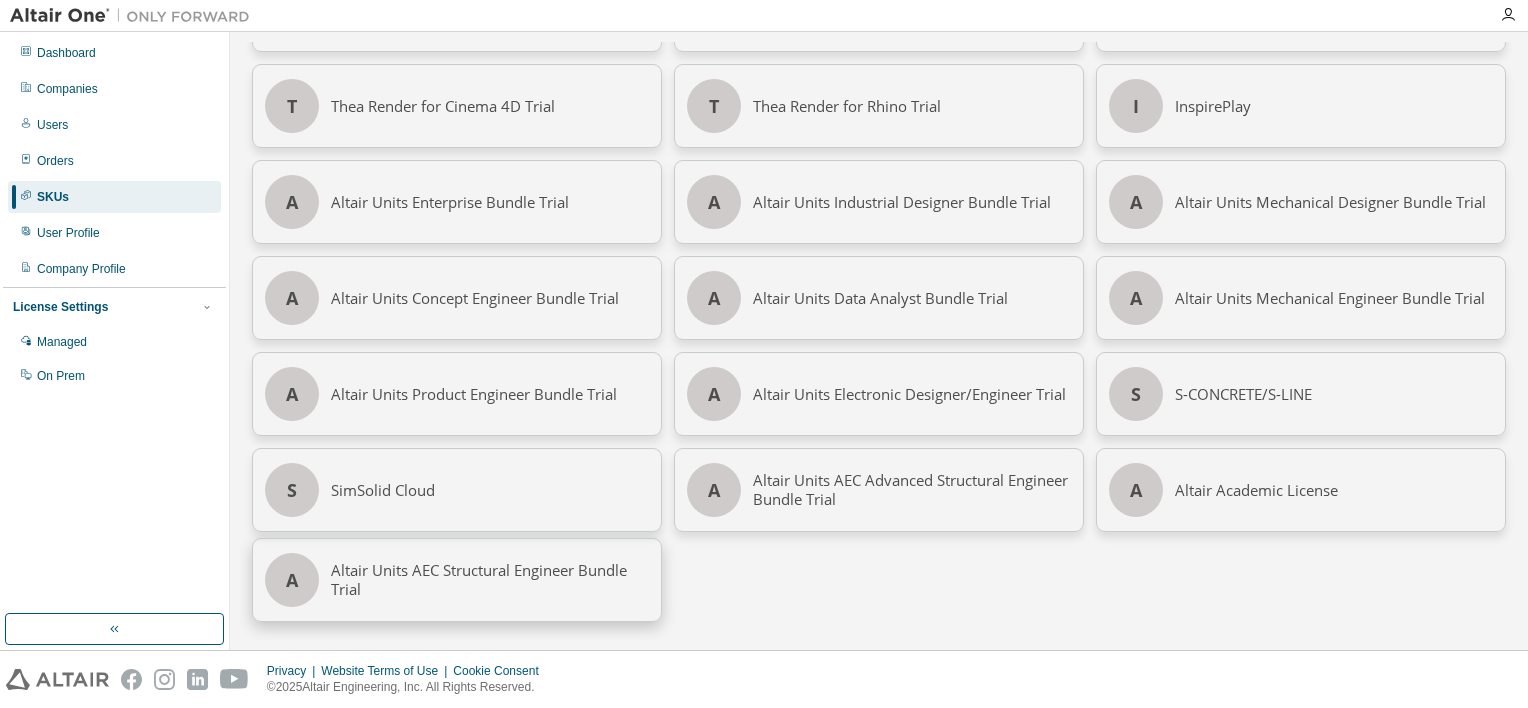 click on "Altair Units AEC Structural Engineer Bundle Trial" at bounding box center (490, 580) 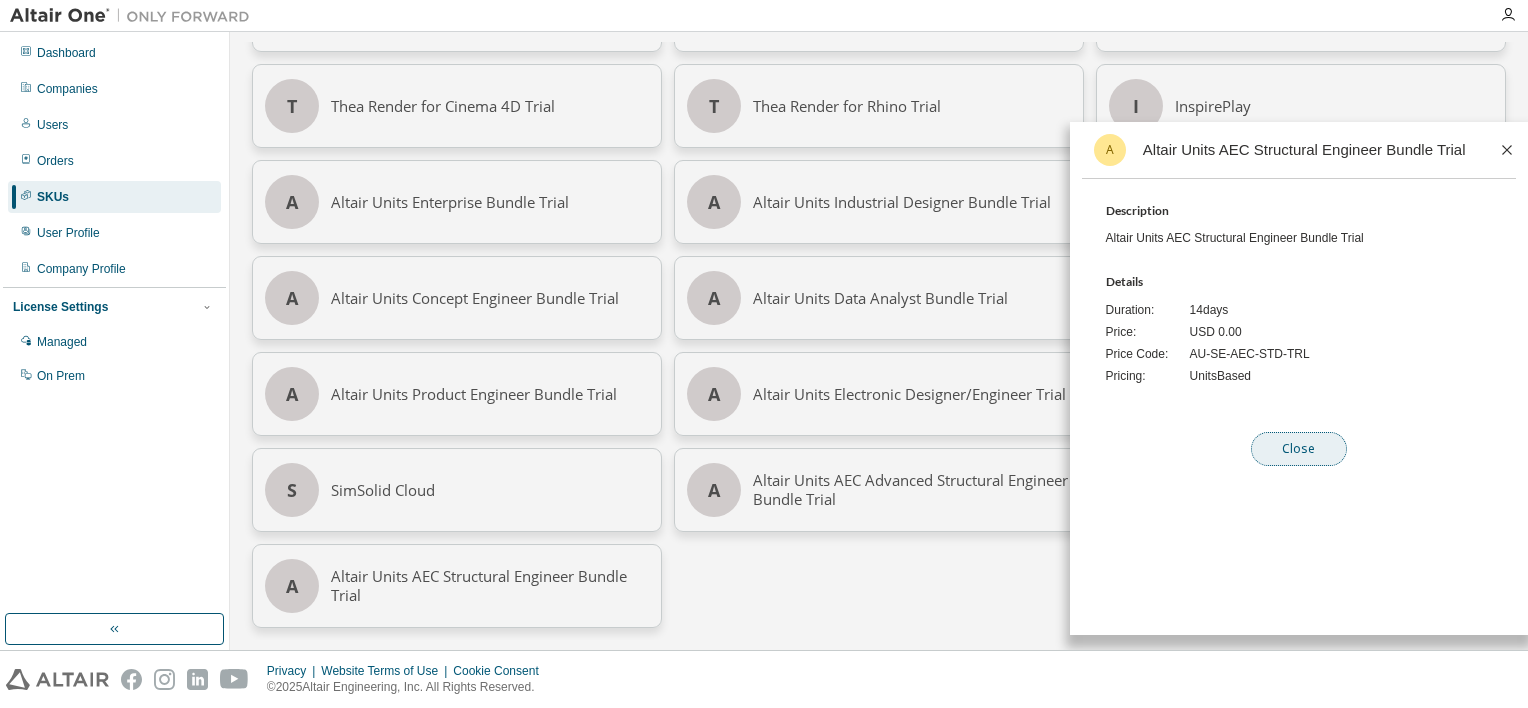 click on "Close" at bounding box center [1299, 449] 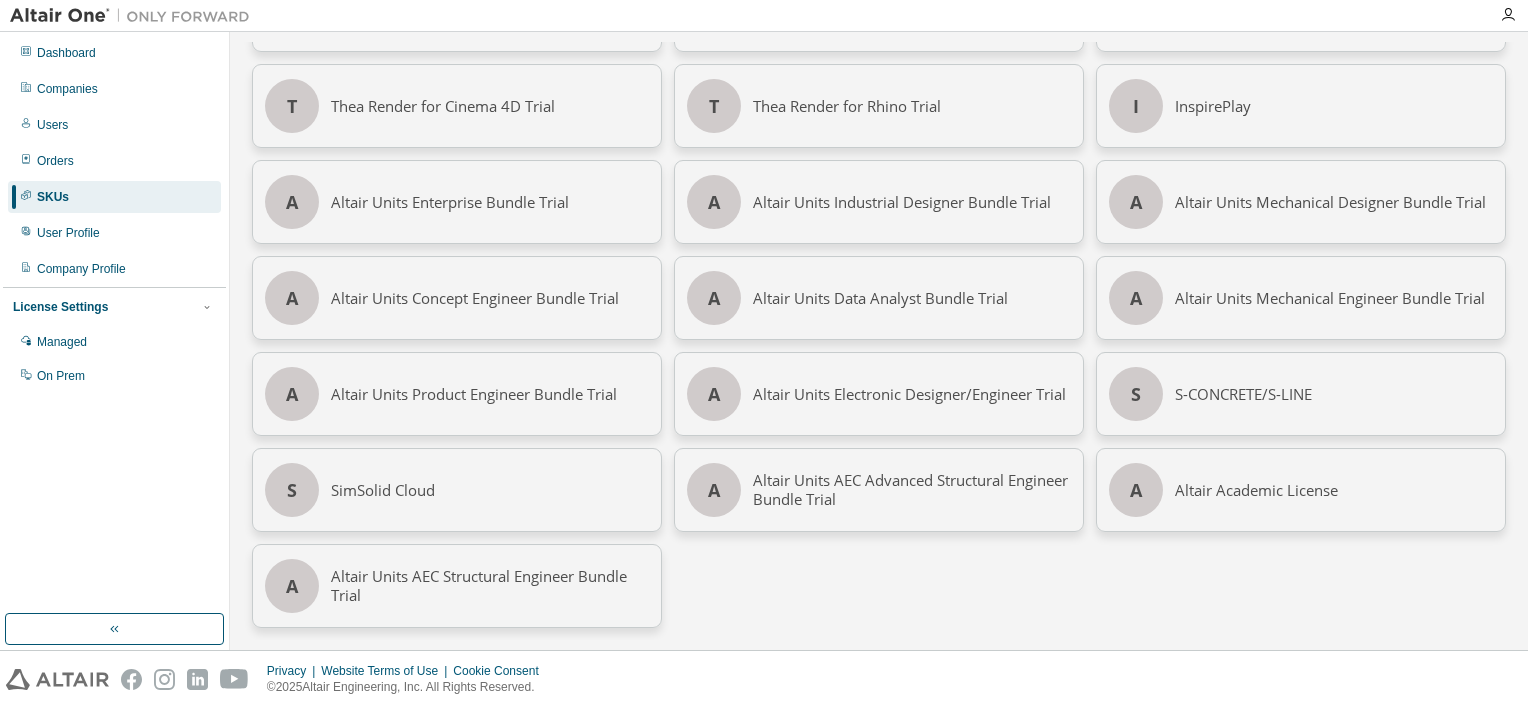 scroll, scrollTop: 21, scrollLeft: 0, axis: vertical 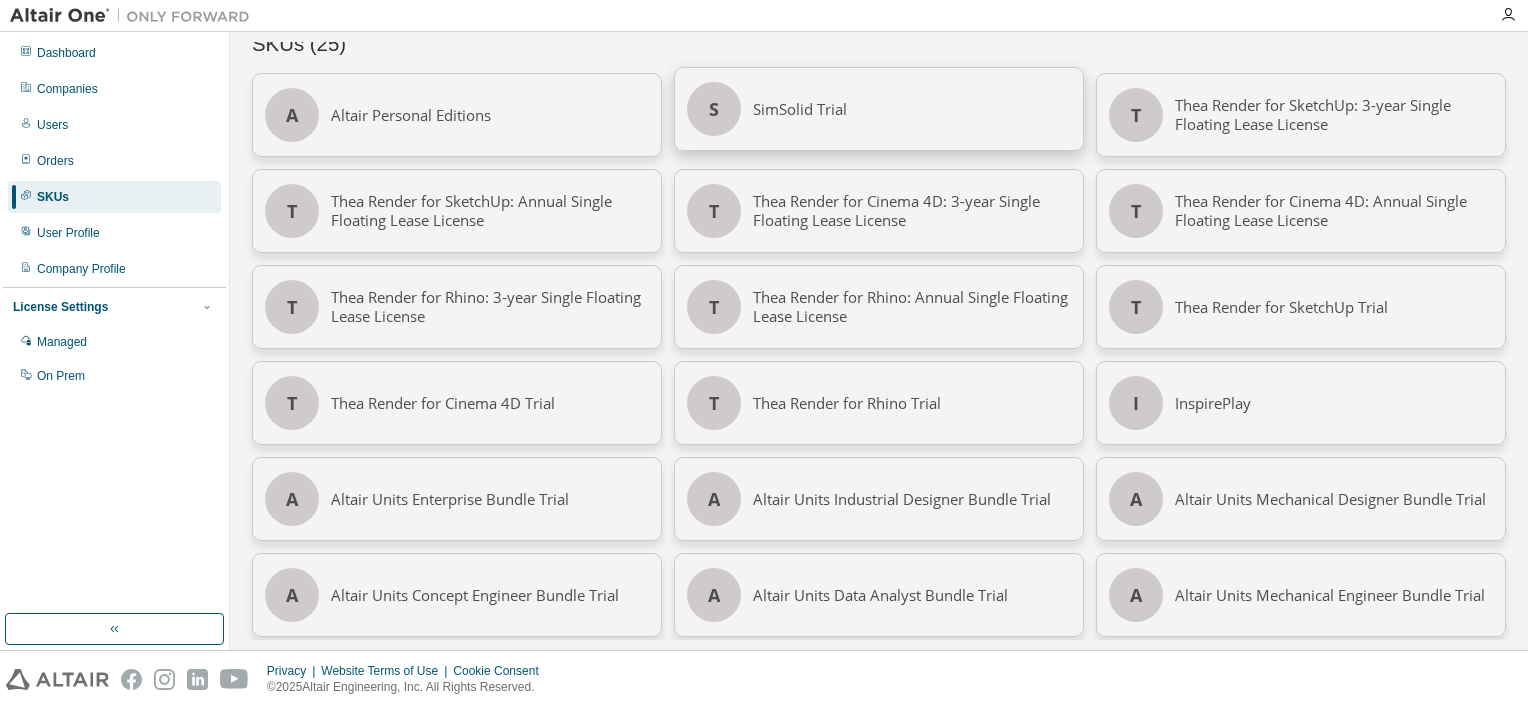 click on "SimSolid Trial" at bounding box center [912, 109] 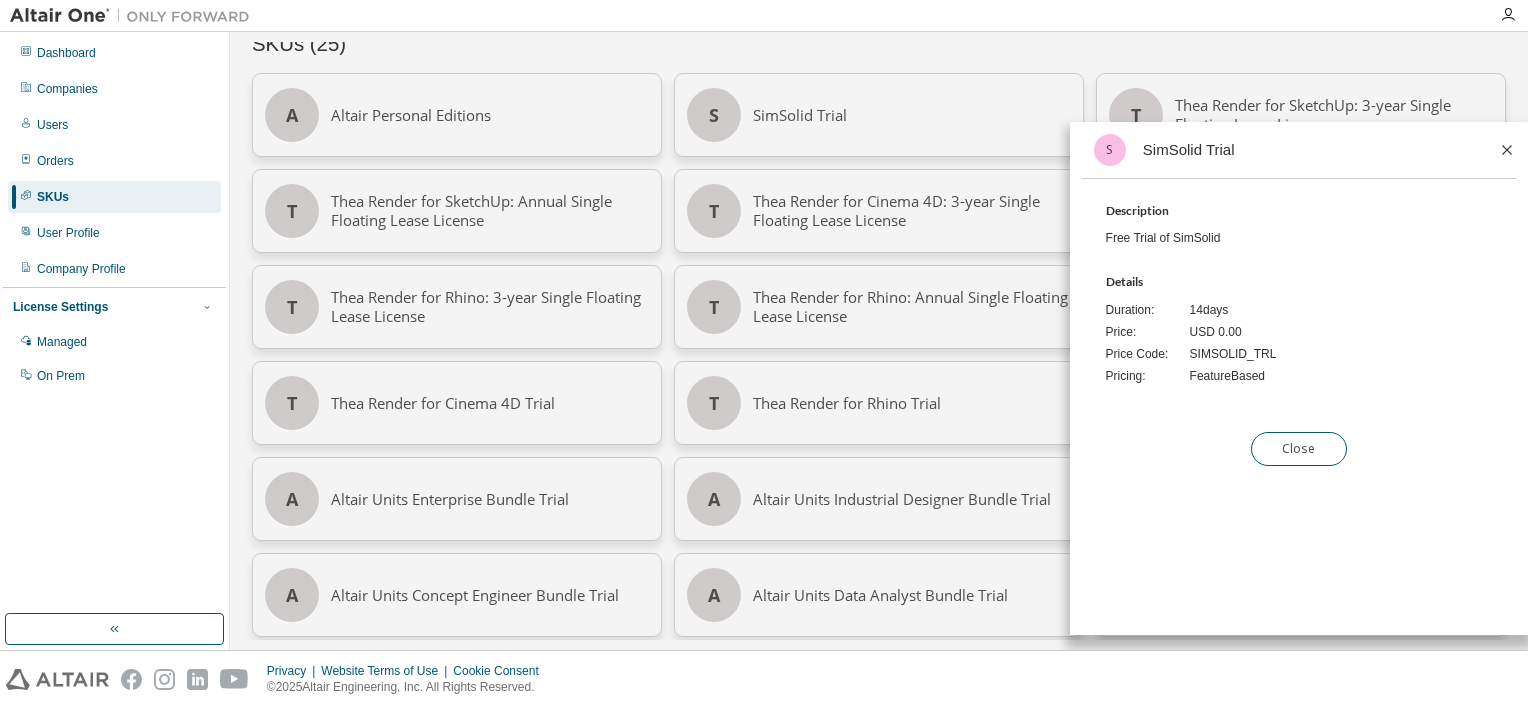 click on "S SimSolid Trial Description Free Trial of SimSolid Details Duration: 14  days Price: USD   0.00 Price Code: SIMSOLID_TRL Pricing: Feature  Based Close" at bounding box center (1299, 300) 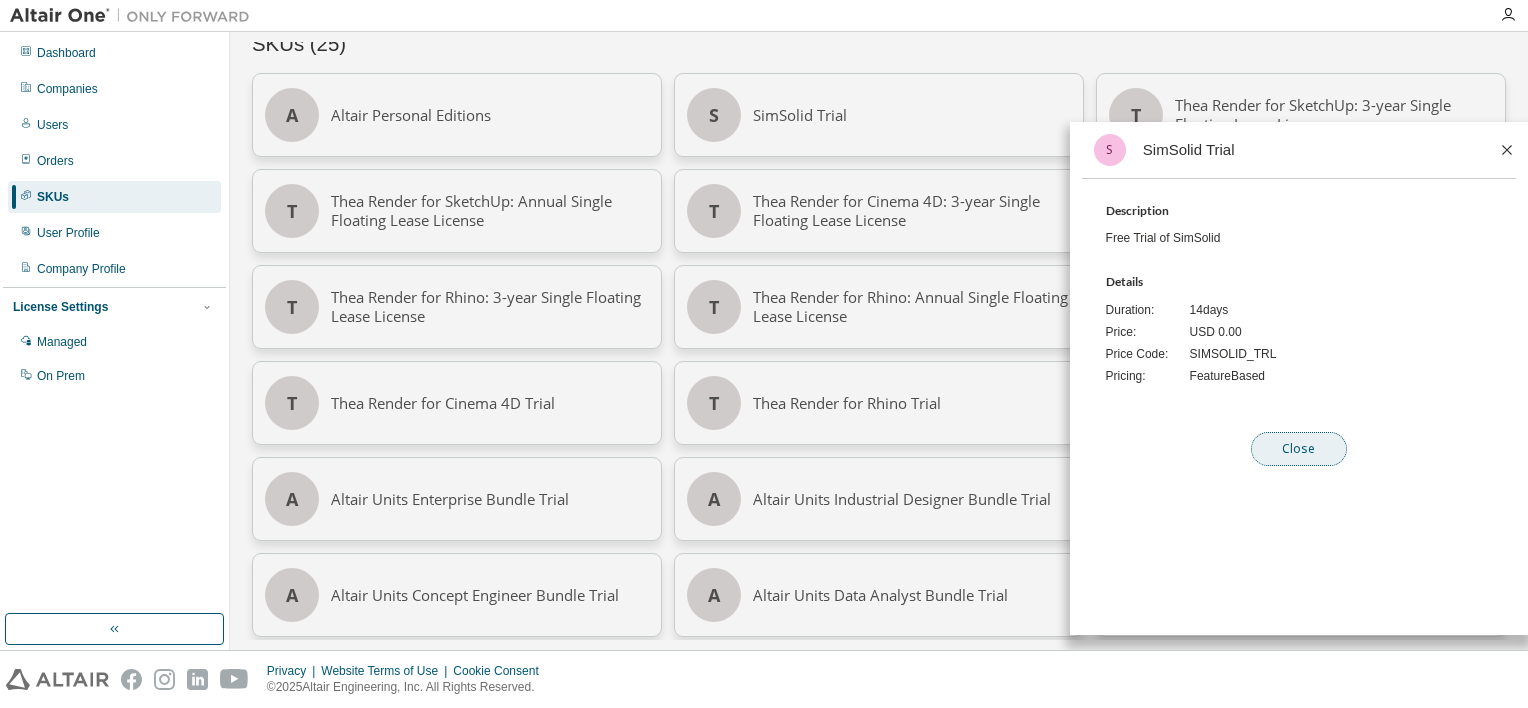 click on "Close" at bounding box center (1299, 449) 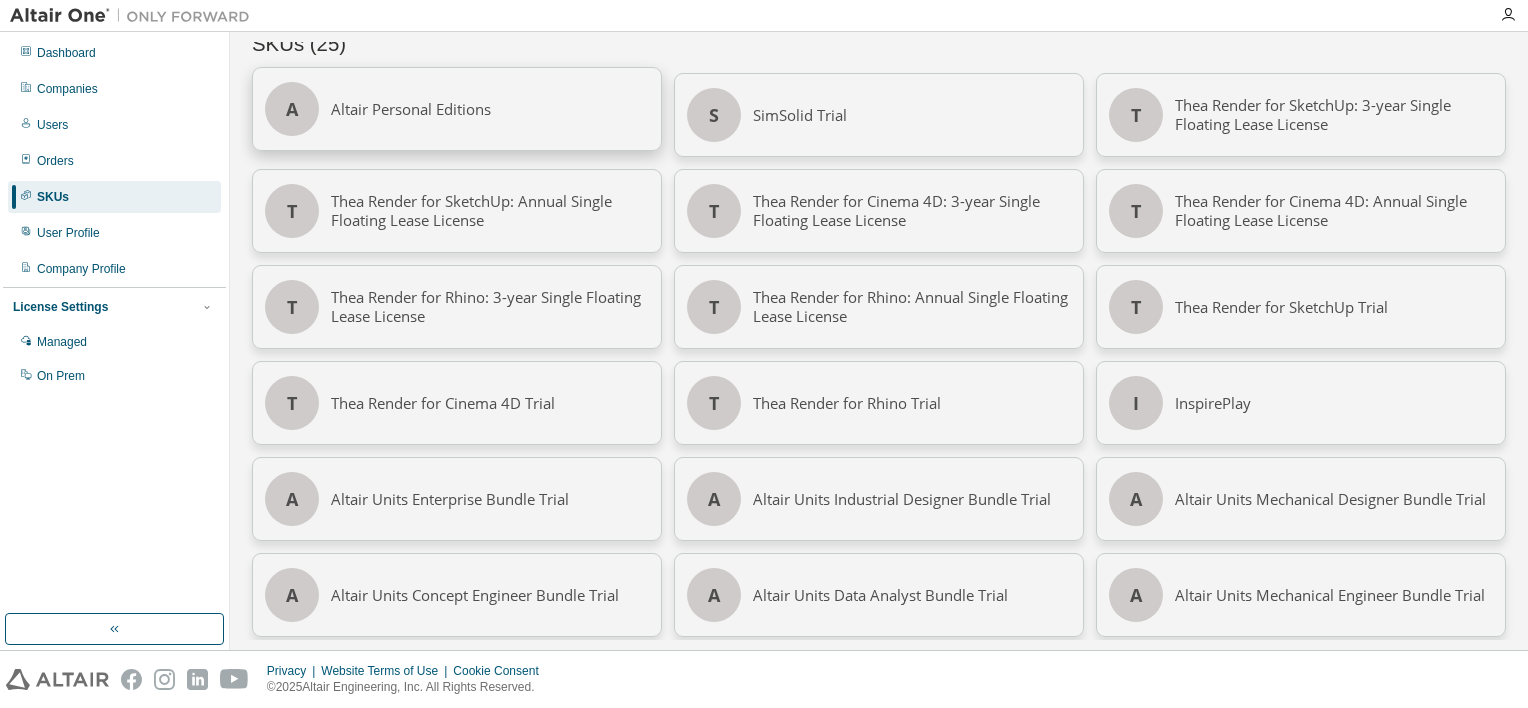 click on "Altair Personal Editions" at bounding box center (490, 109) 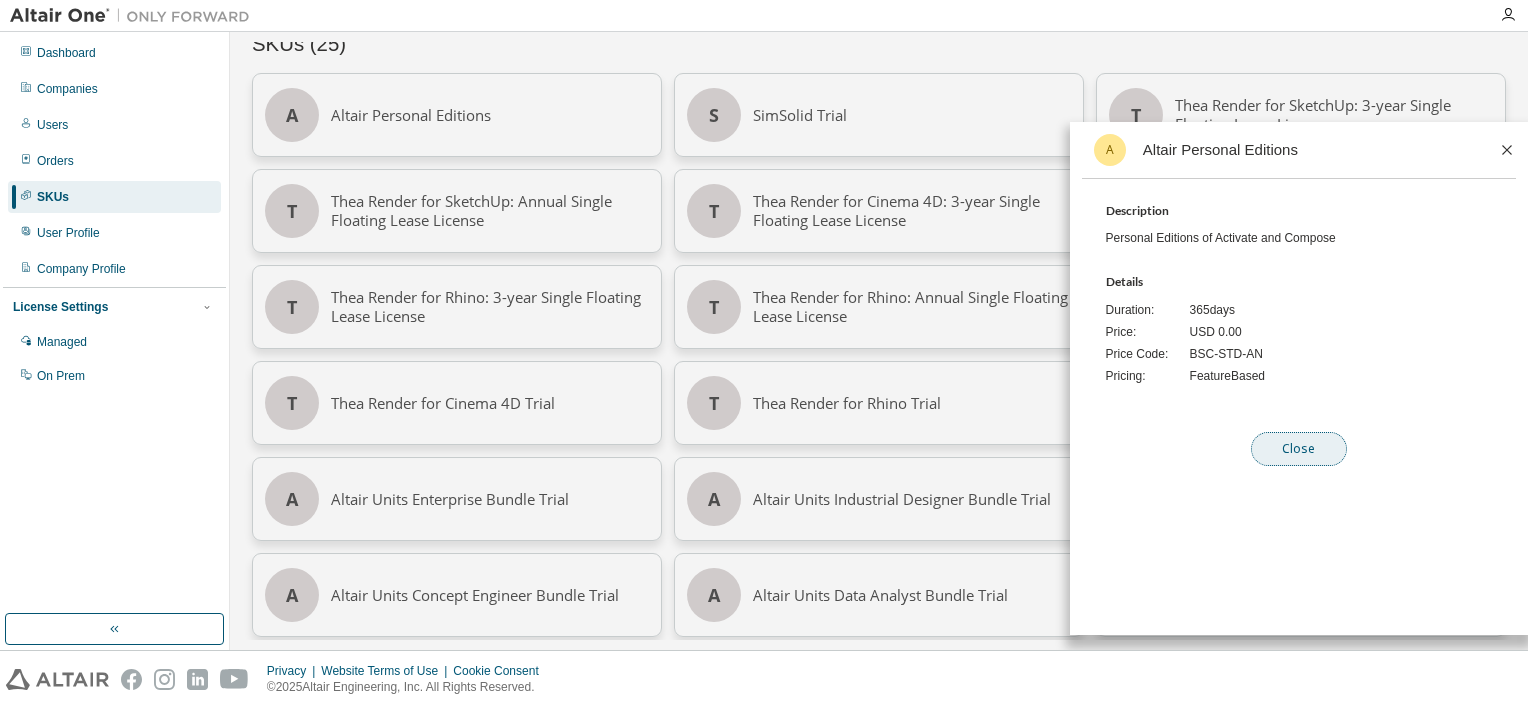click on "Close" at bounding box center (1299, 449) 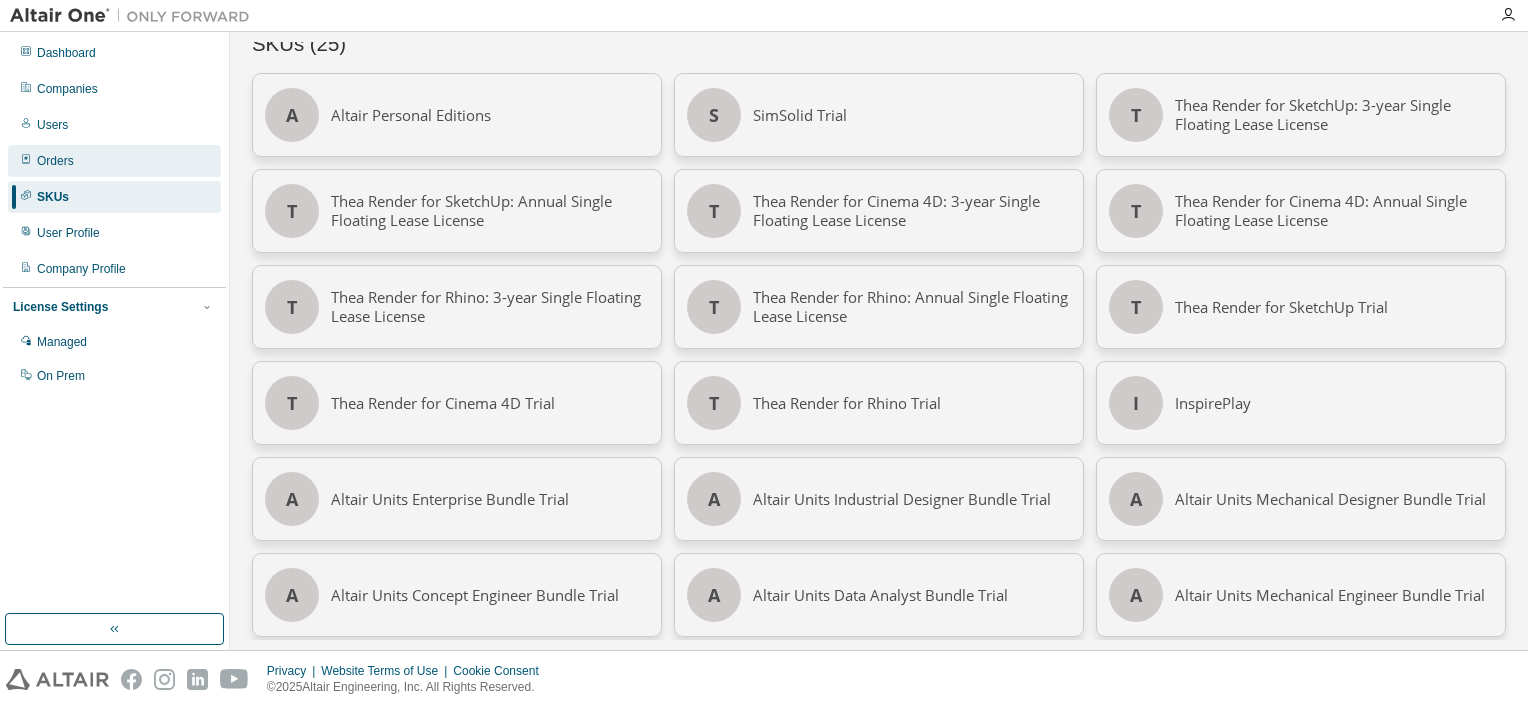click on "Orders" at bounding box center [55, 161] 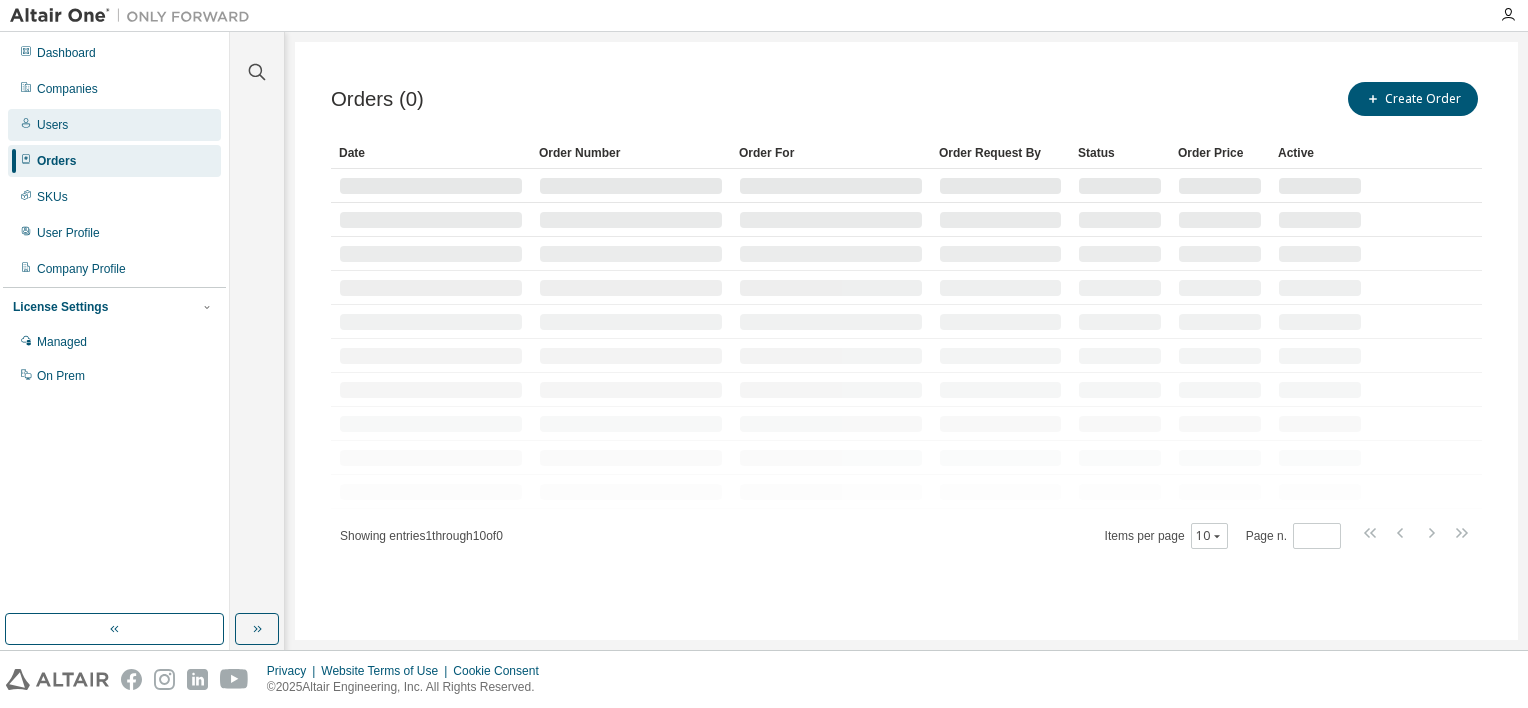 click on "Users" at bounding box center [52, 125] 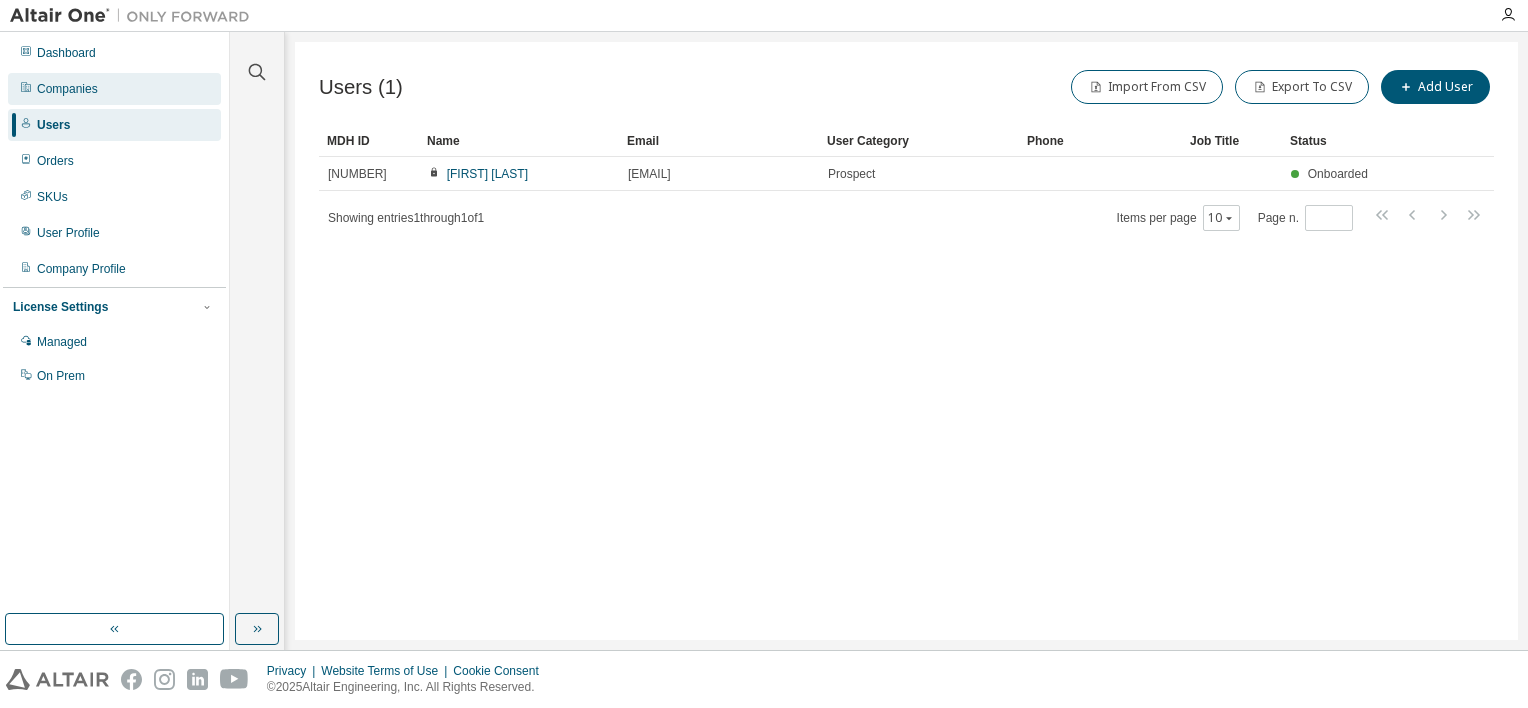 click on "Companies" at bounding box center (67, 89) 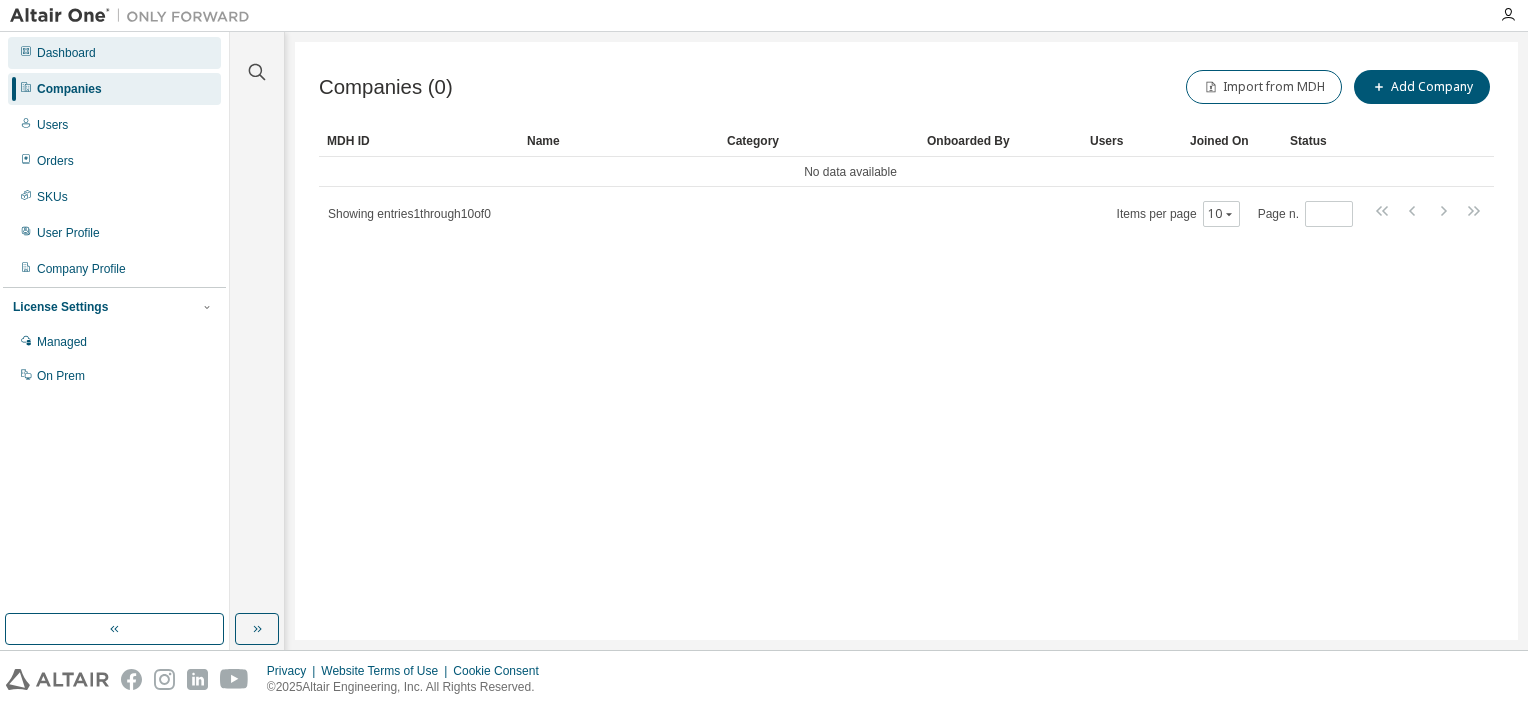 click on "Dashboard" at bounding box center (66, 53) 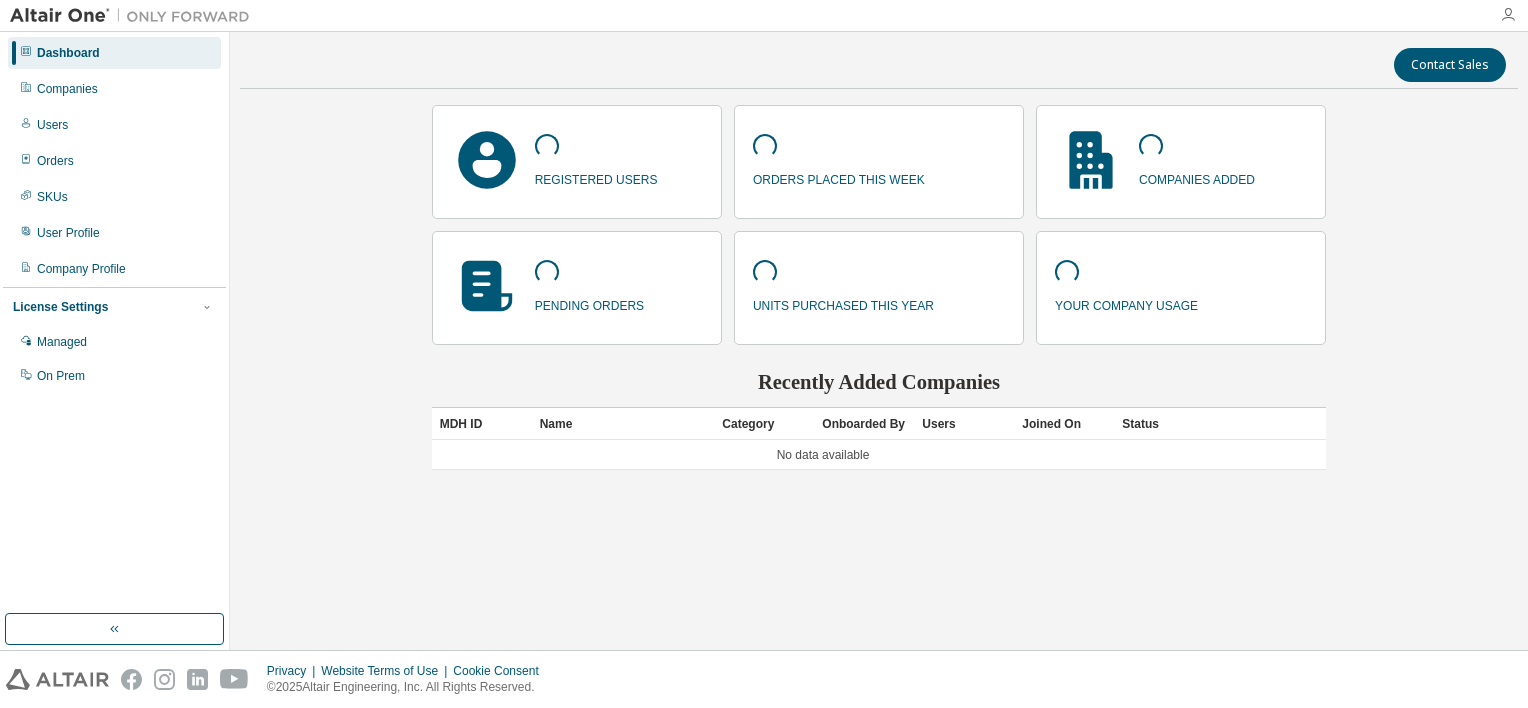 click at bounding box center [1508, 15] 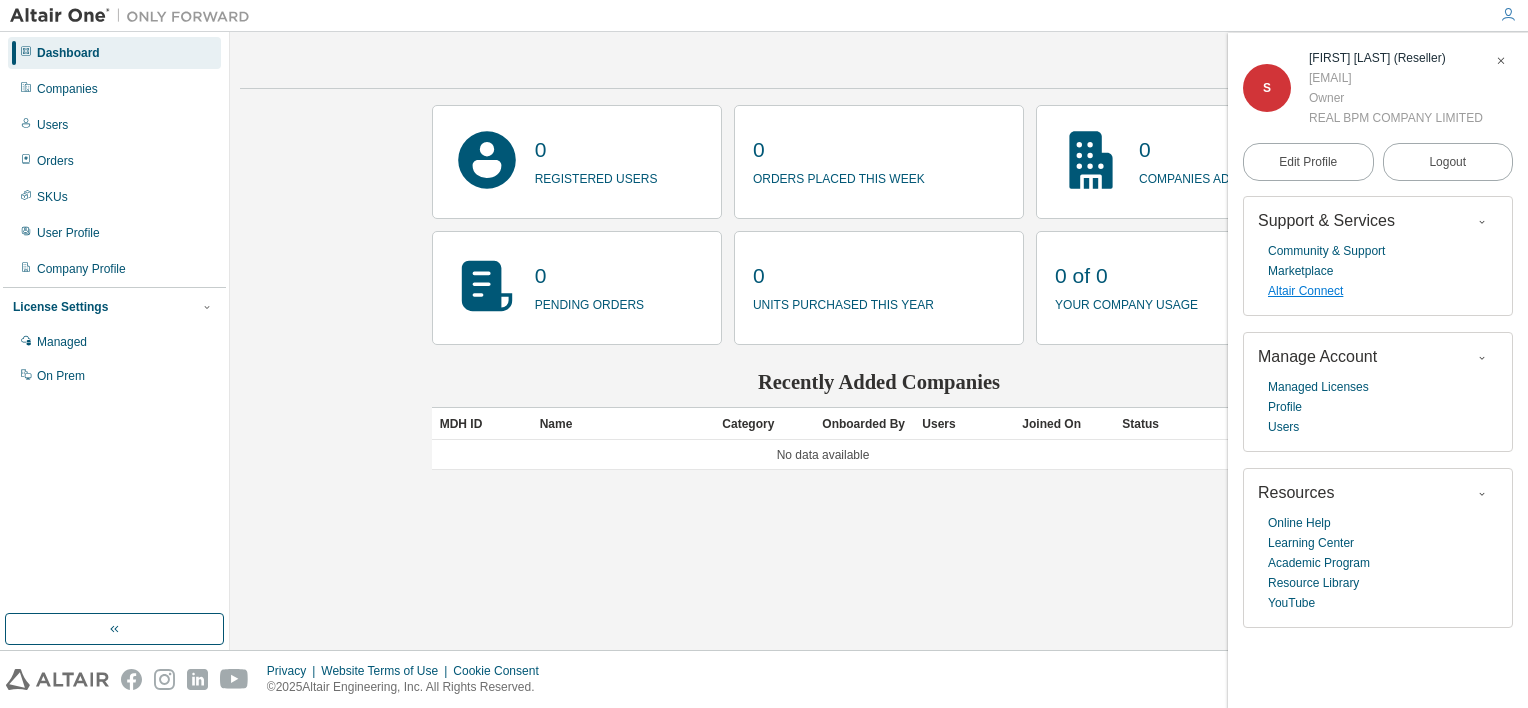 click on "Altair Connect" at bounding box center [1305, 291] 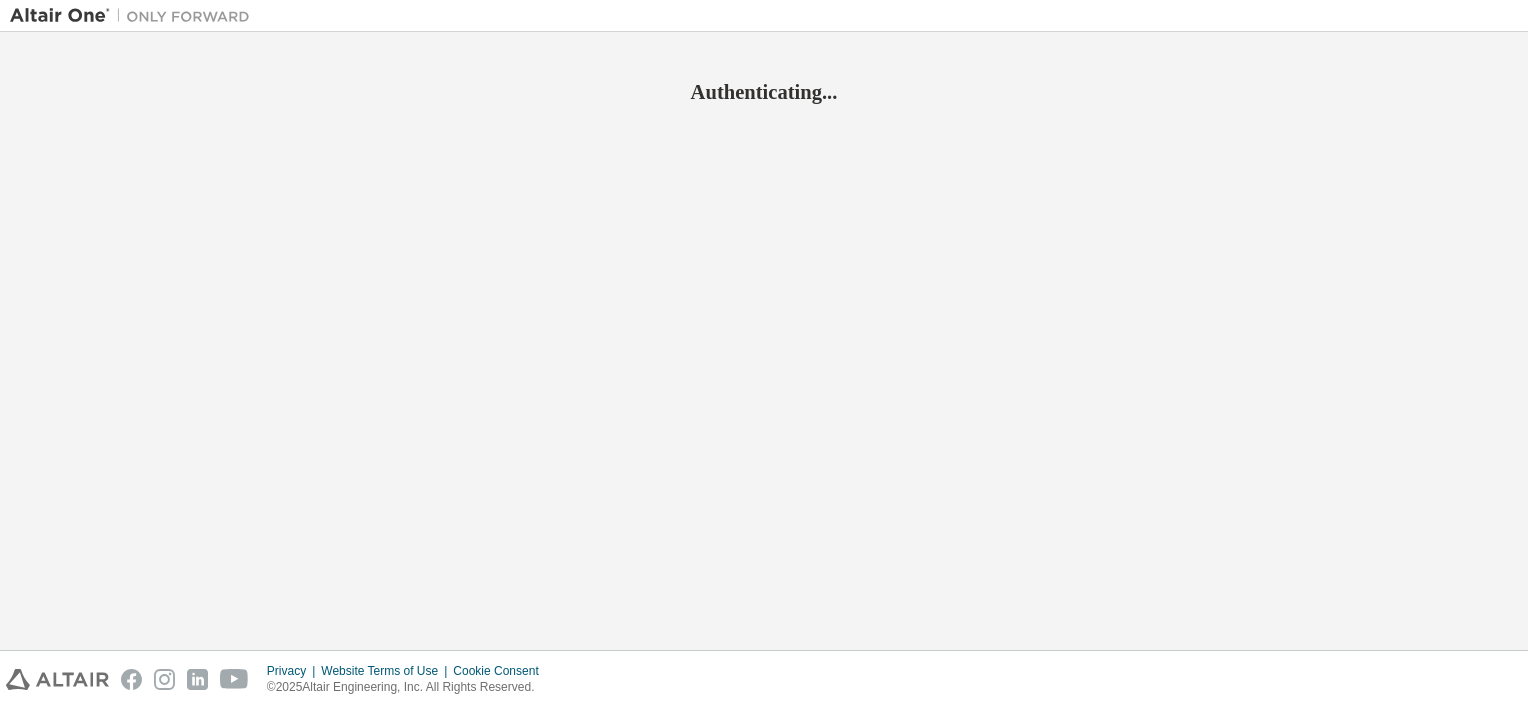 scroll, scrollTop: 0, scrollLeft: 0, axis: both 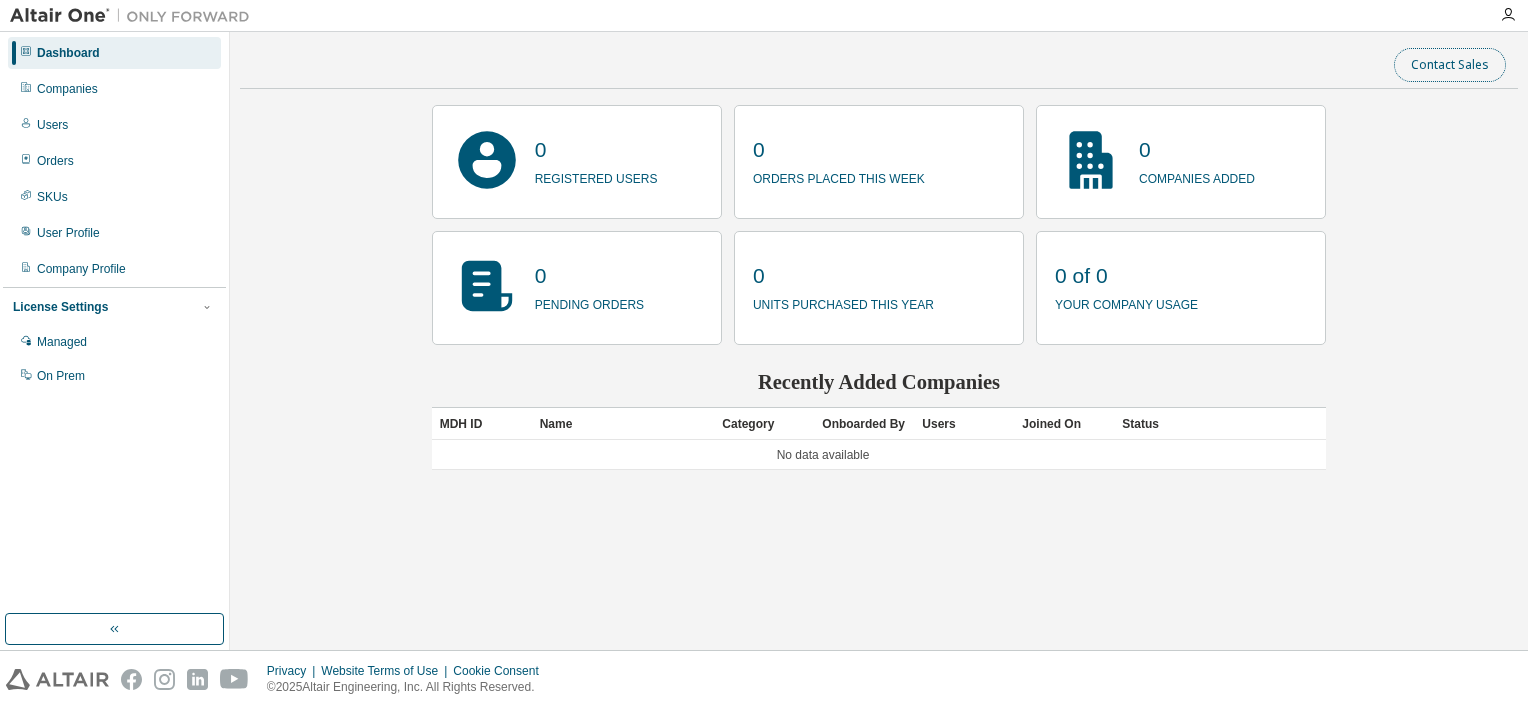 click on "Contact Sales" at bounding box center [1450, 65] 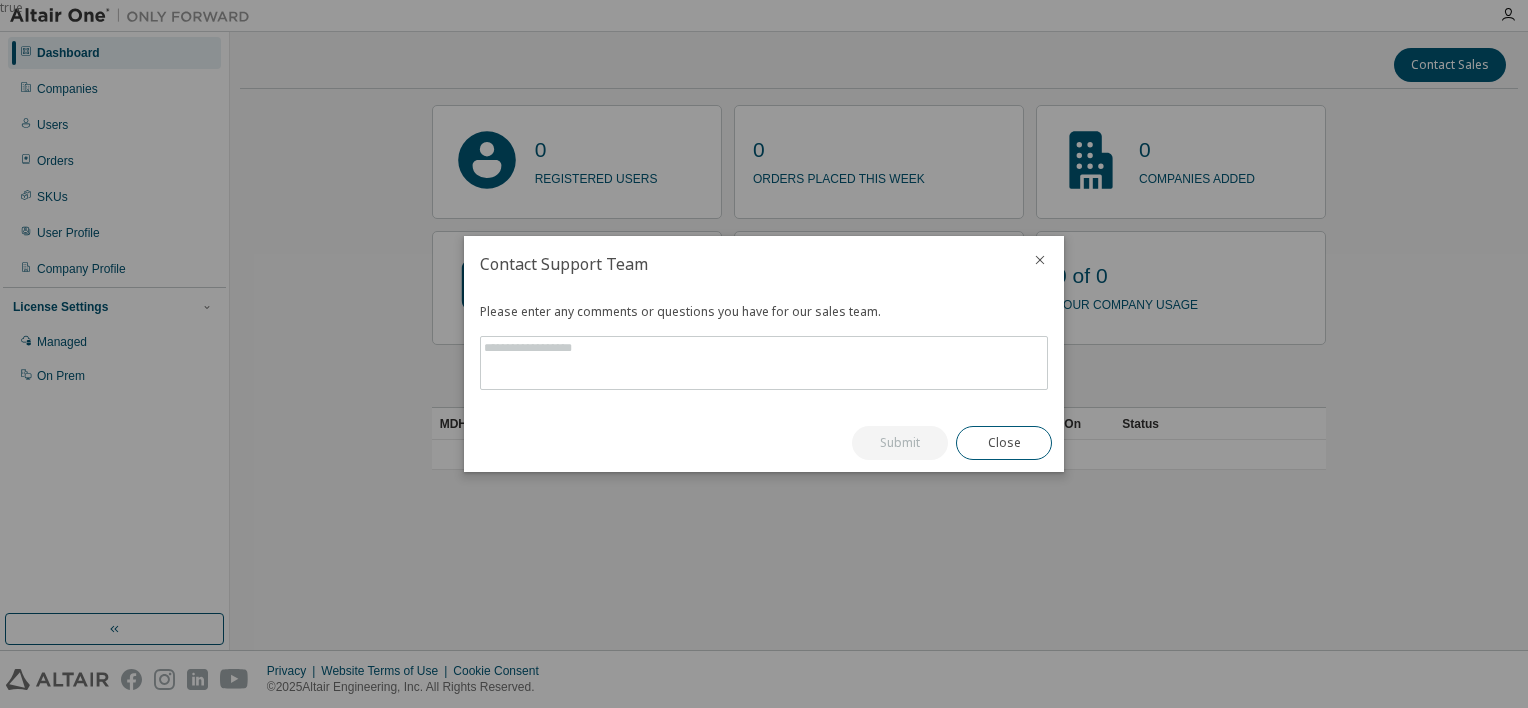 click 